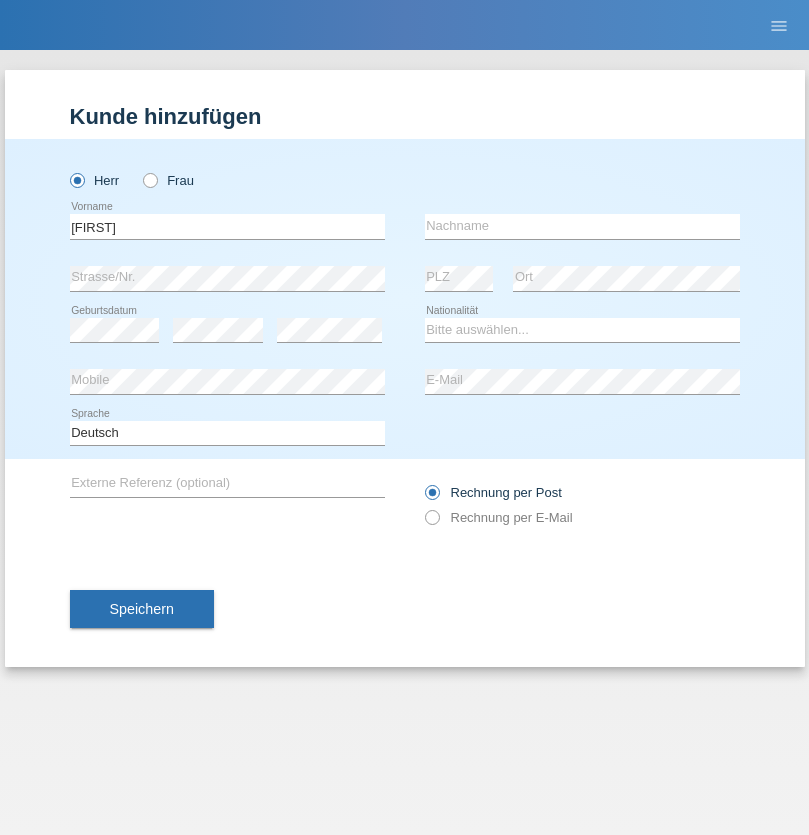 scroll, scrollTop: 0, scrollLeft: 0, axis: both 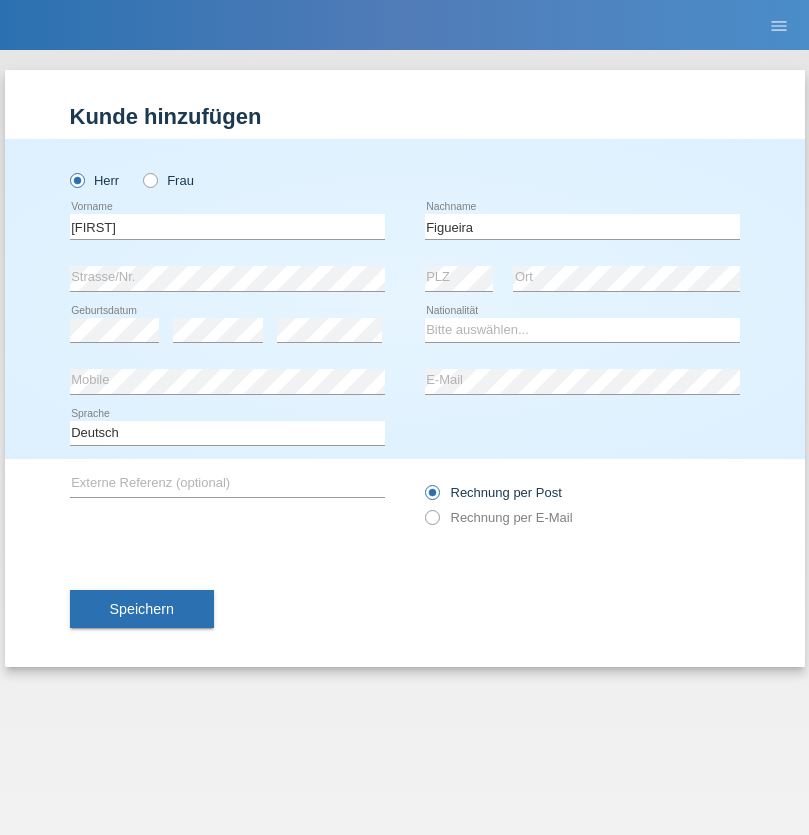 type on "Figueira" 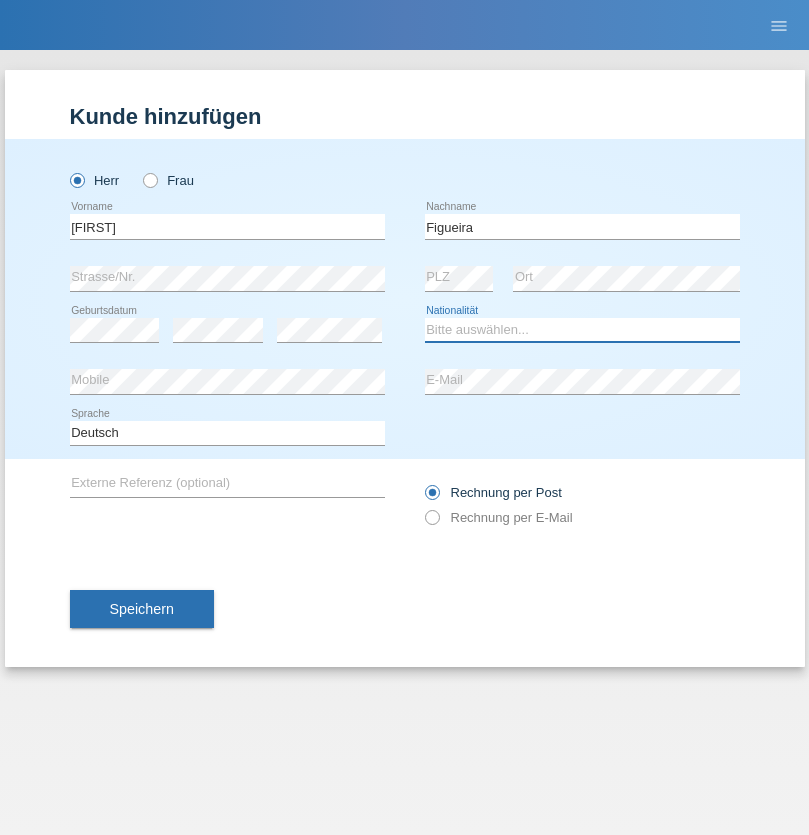 select on "PT" 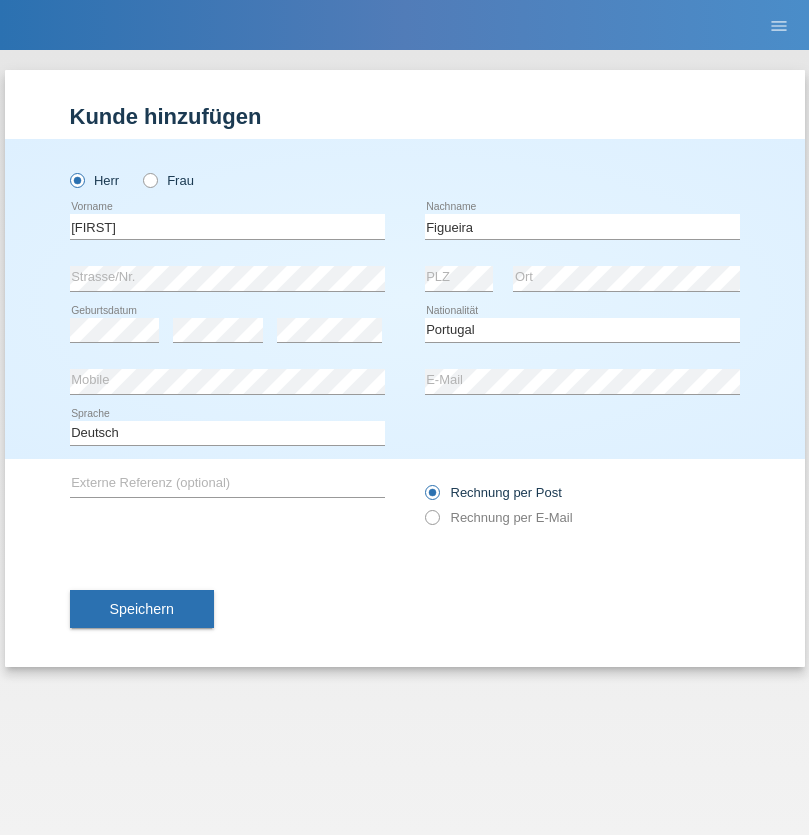 select on "C" 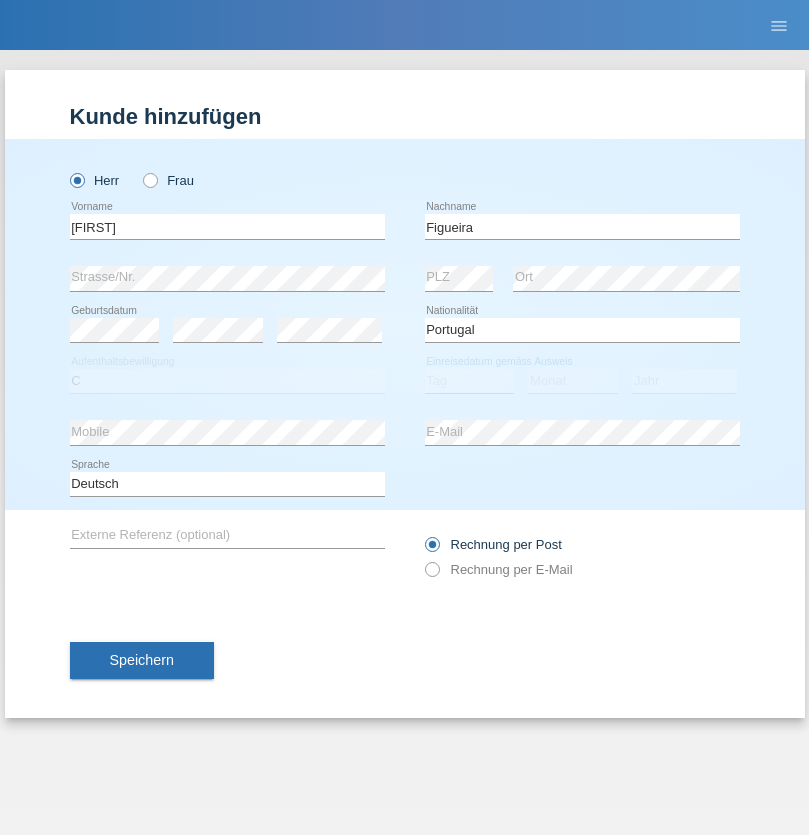 select on "04" 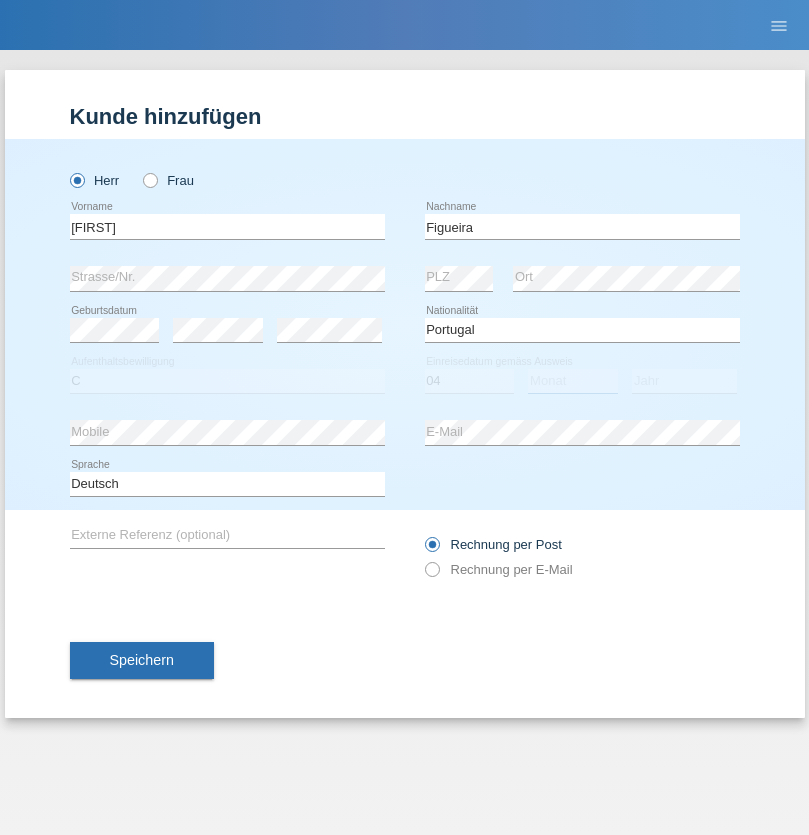 select on "02" 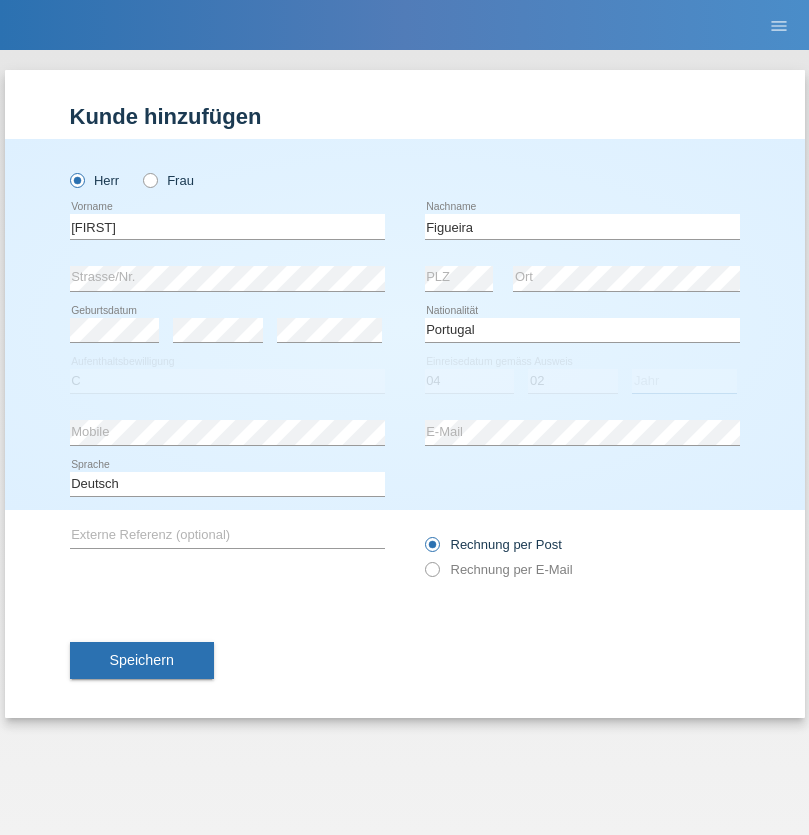 select on "2012" 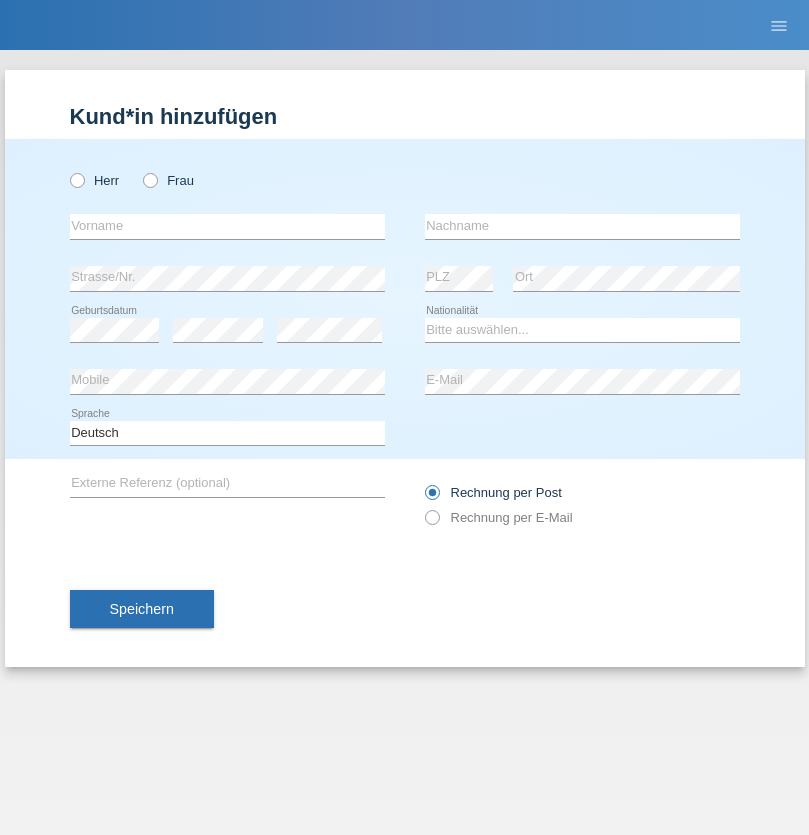 scroll, scrollTop: 0, scrollLeft: 0, axis: both 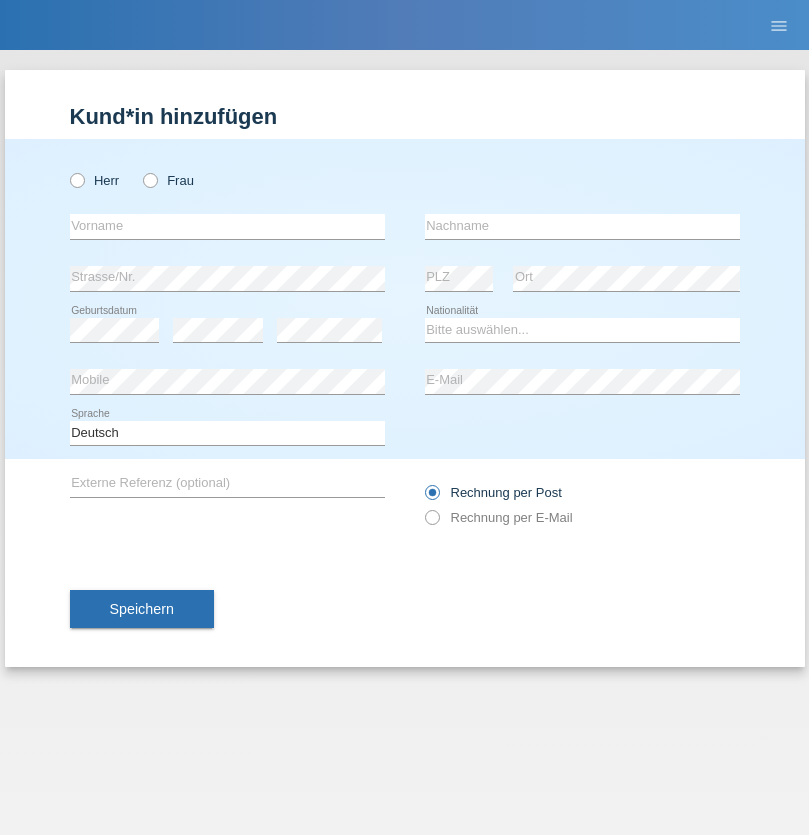 radio on "true" 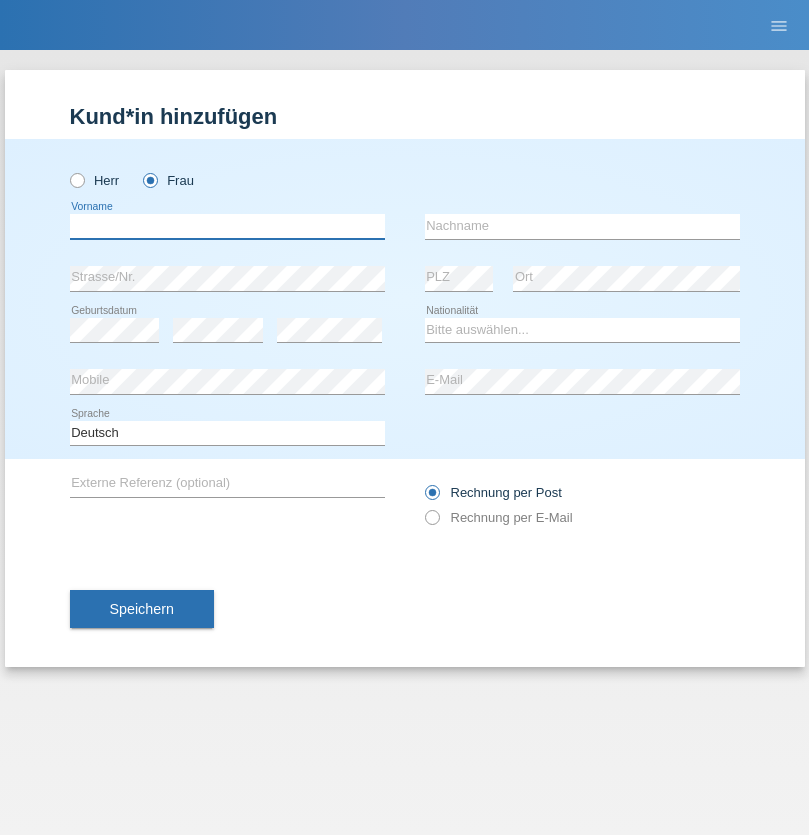 click at bounding box center [227, 226] 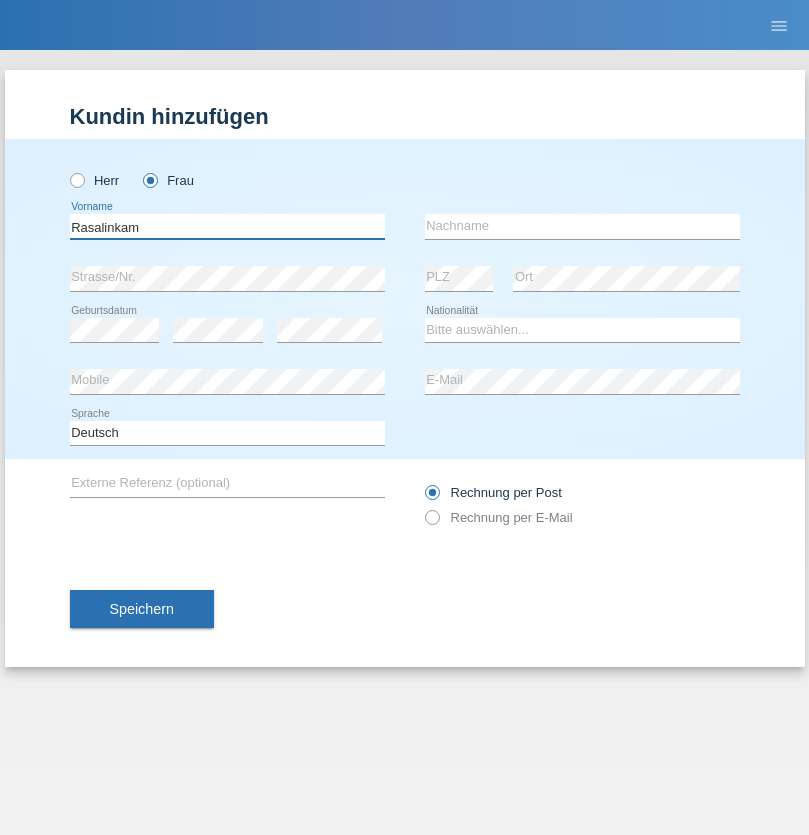 type on "Rasalinkam" 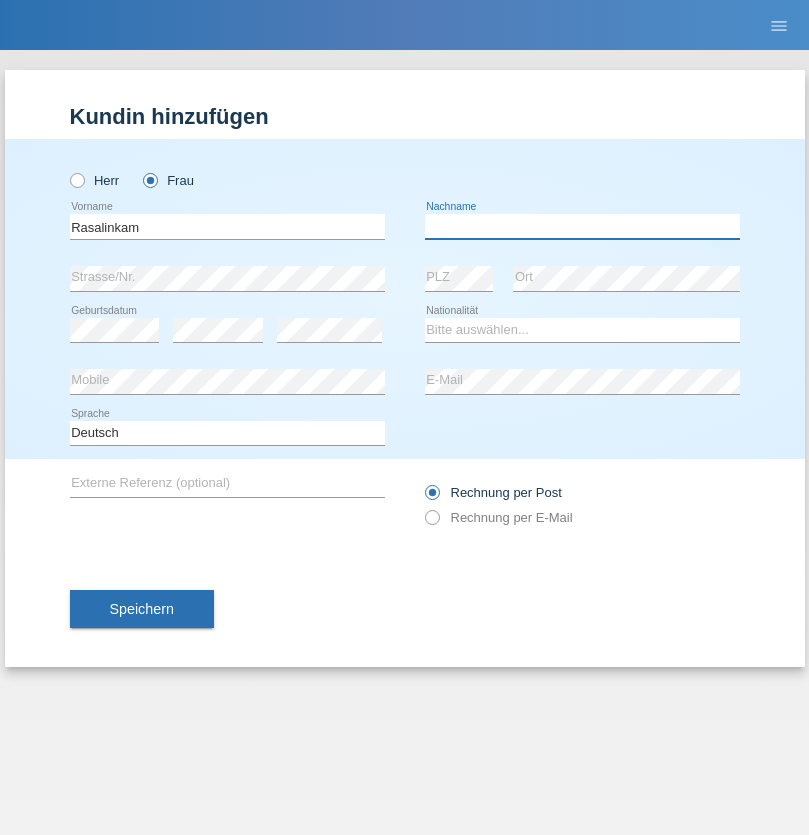 click at bounding box center [582, 226] 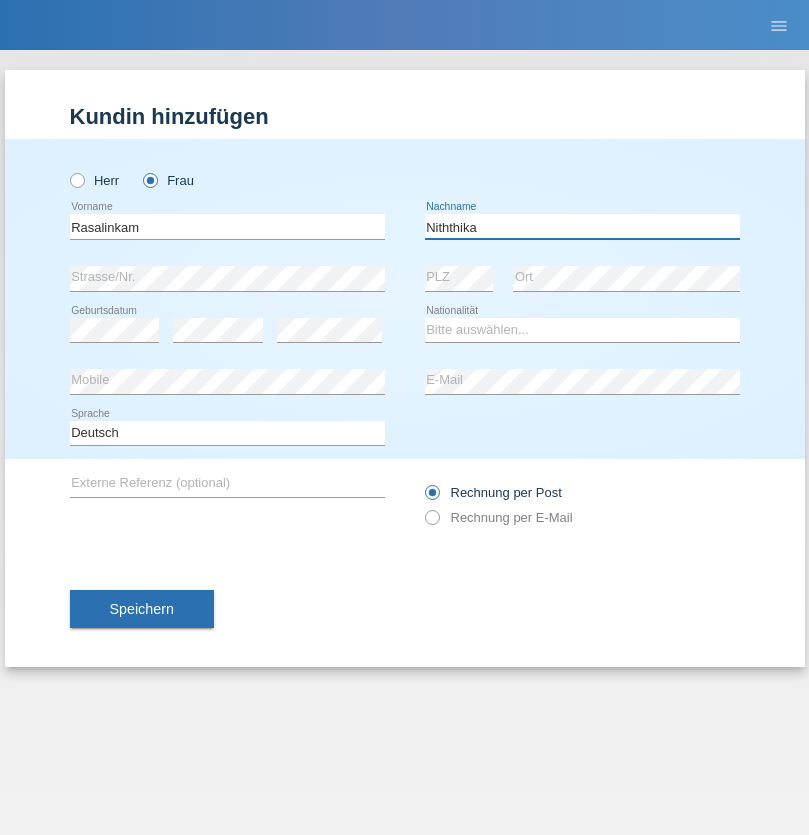 type on "Niththika" 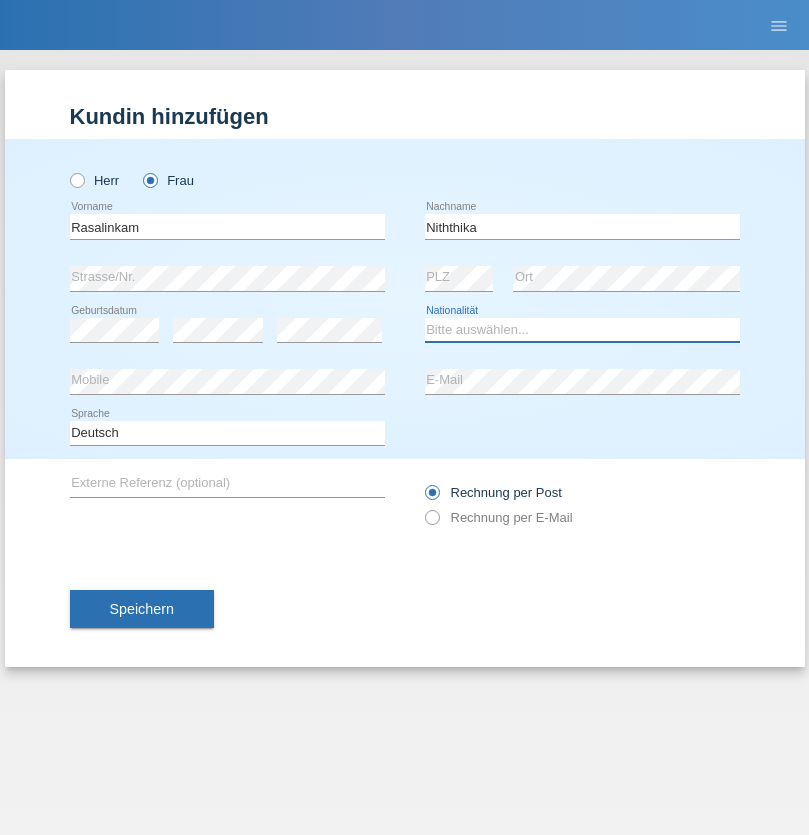 select on "LK" 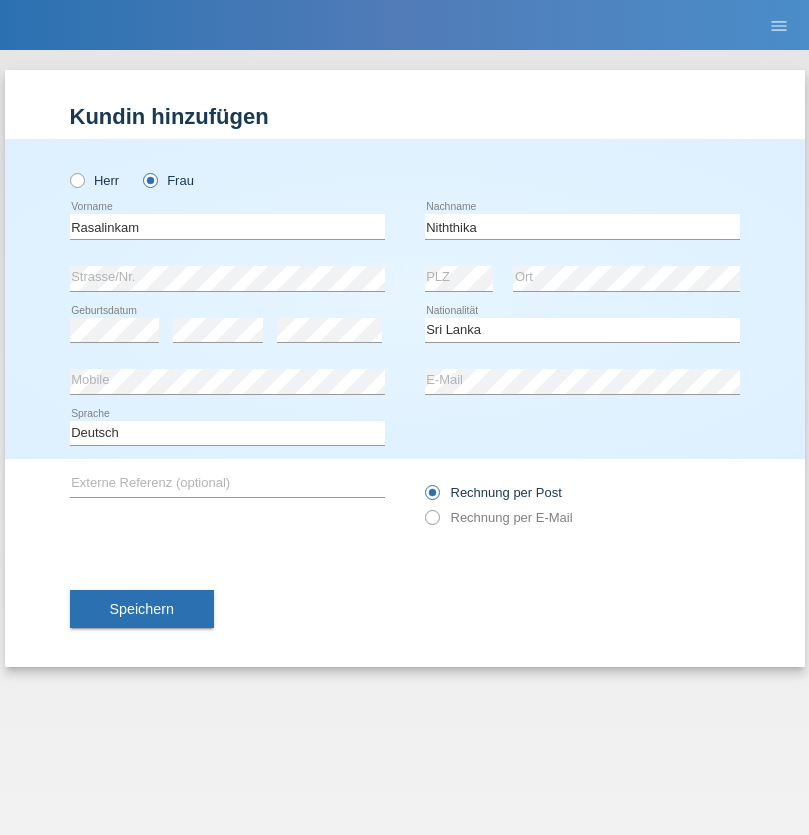 select on "C" 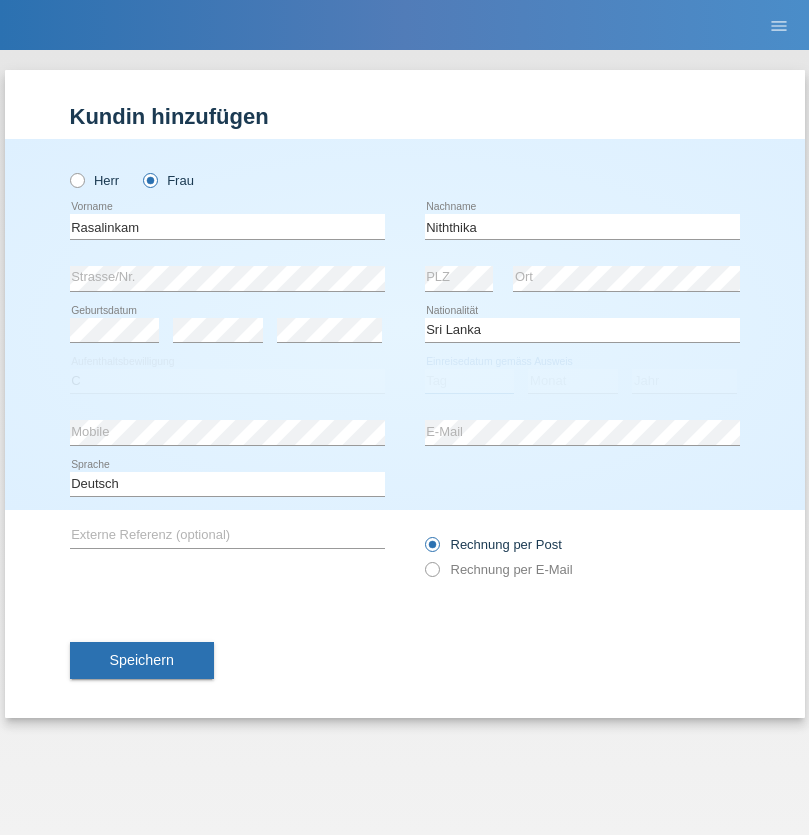 select on "04" 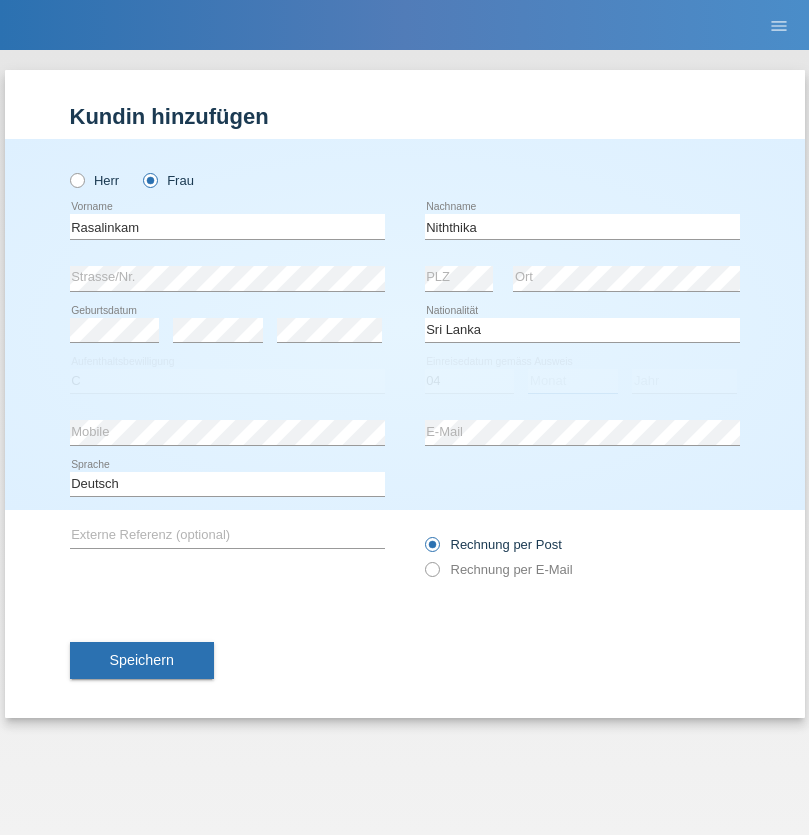 select on "08" 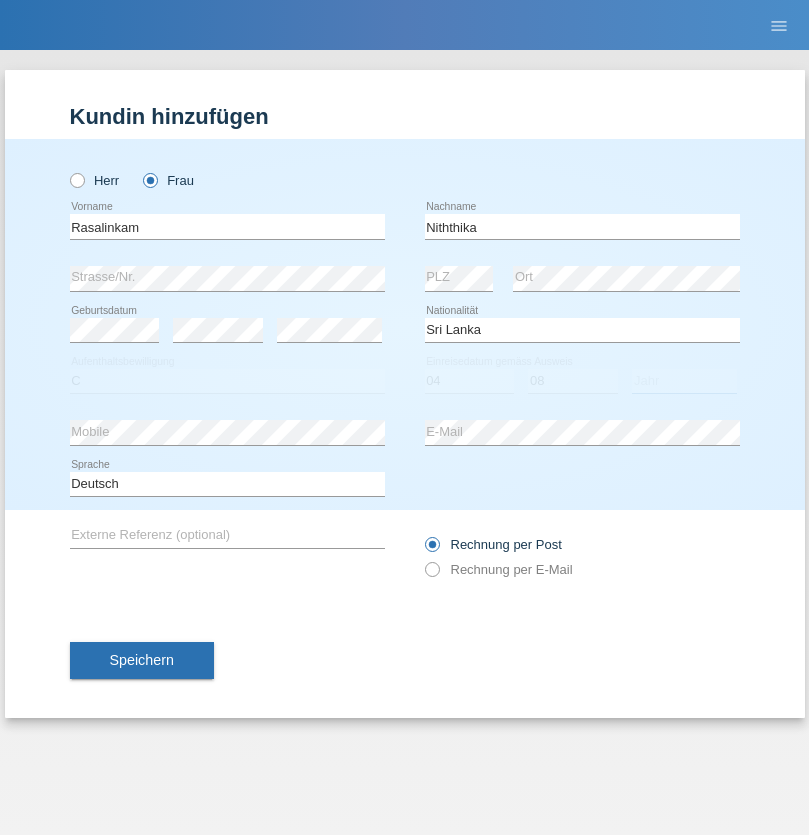 select on "2021" 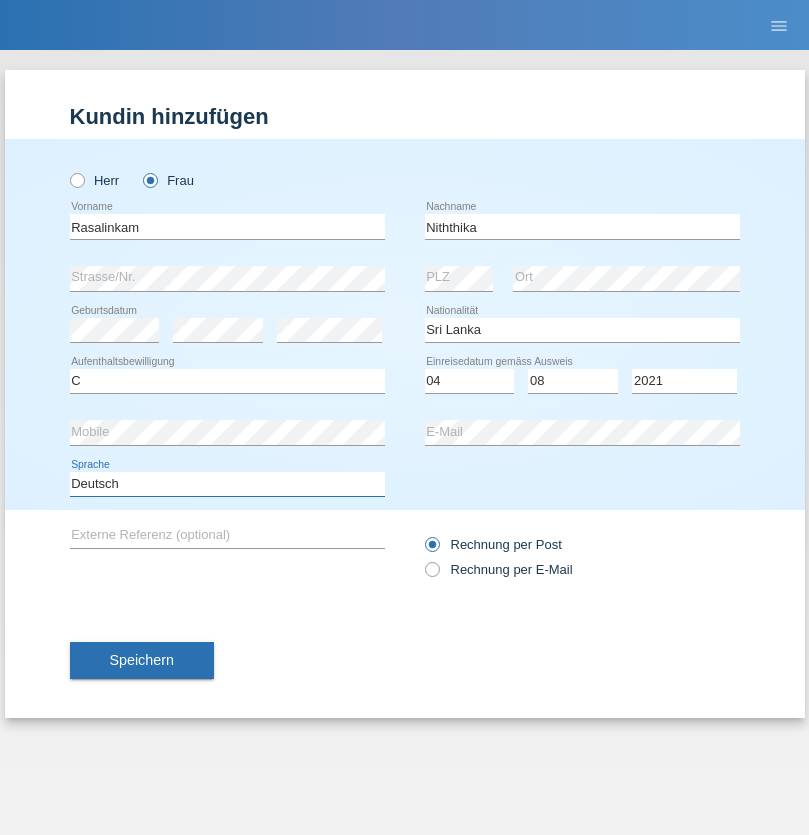 select on "en" 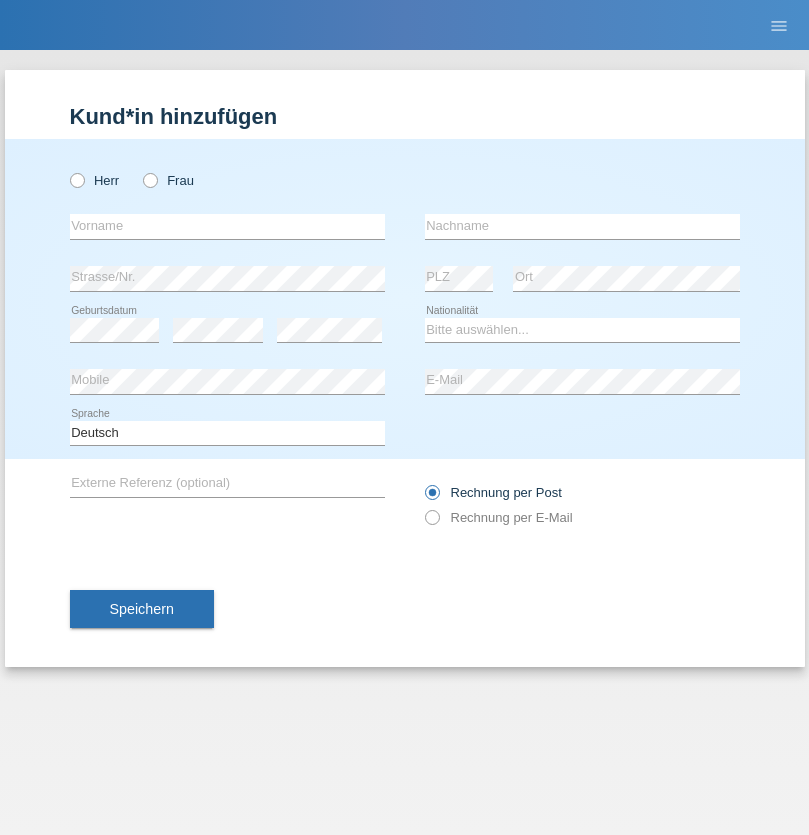 scroll, scrollTop: 0, scrollLeft: 0, axis: both 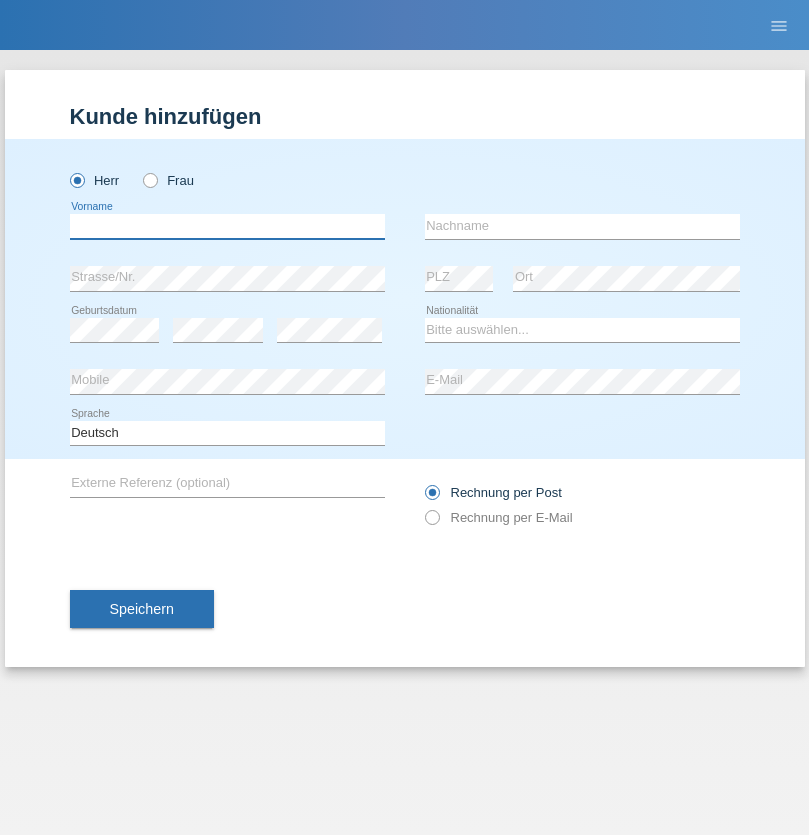 click at bounding box center [227, 226] 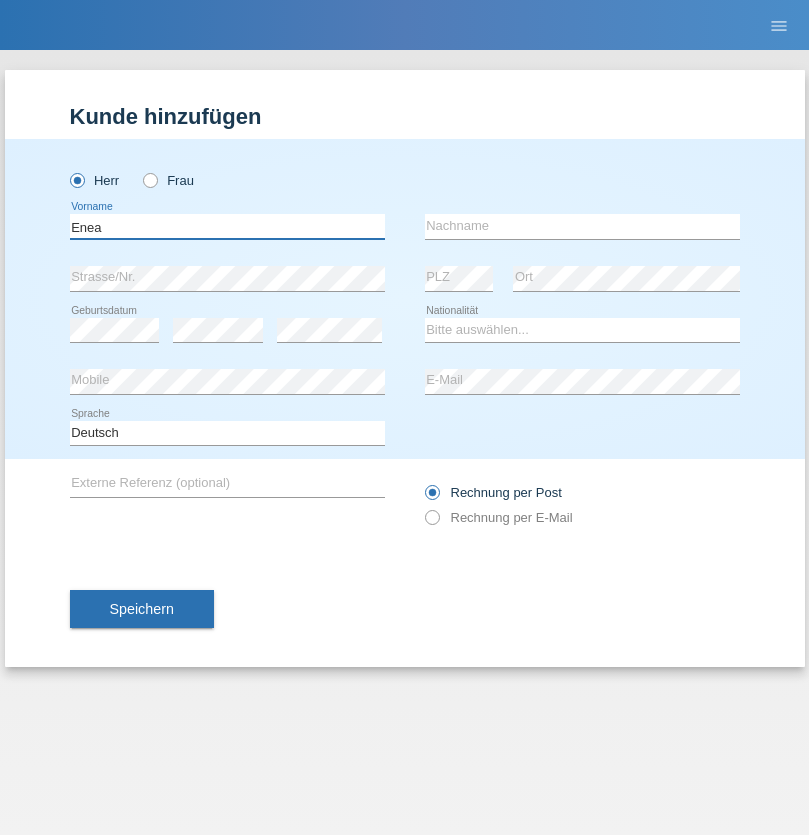 type on "Enea" 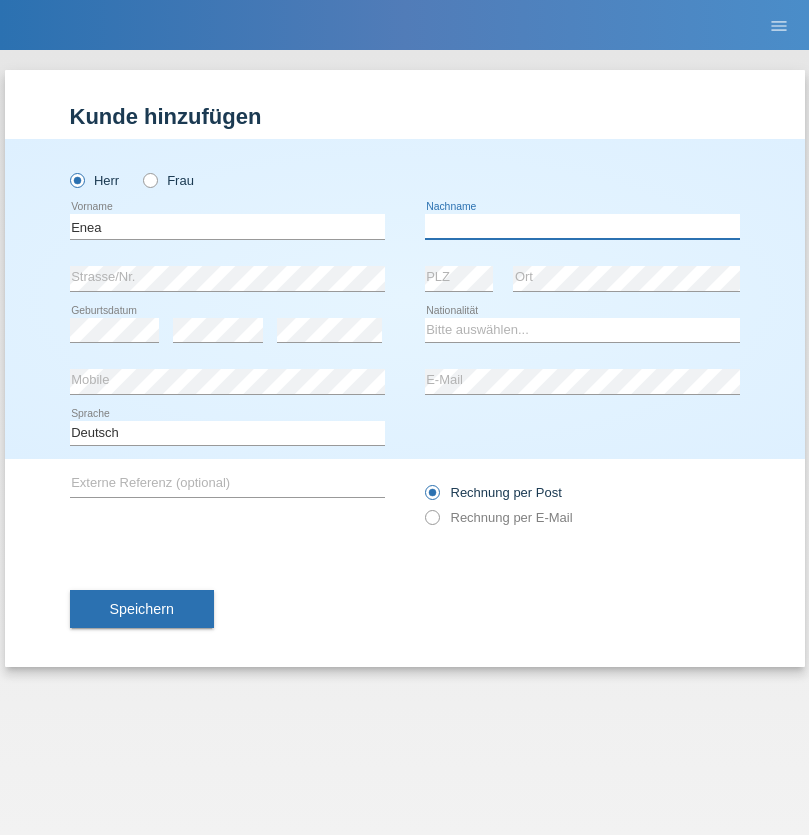 click at bounding box center (582, 226) 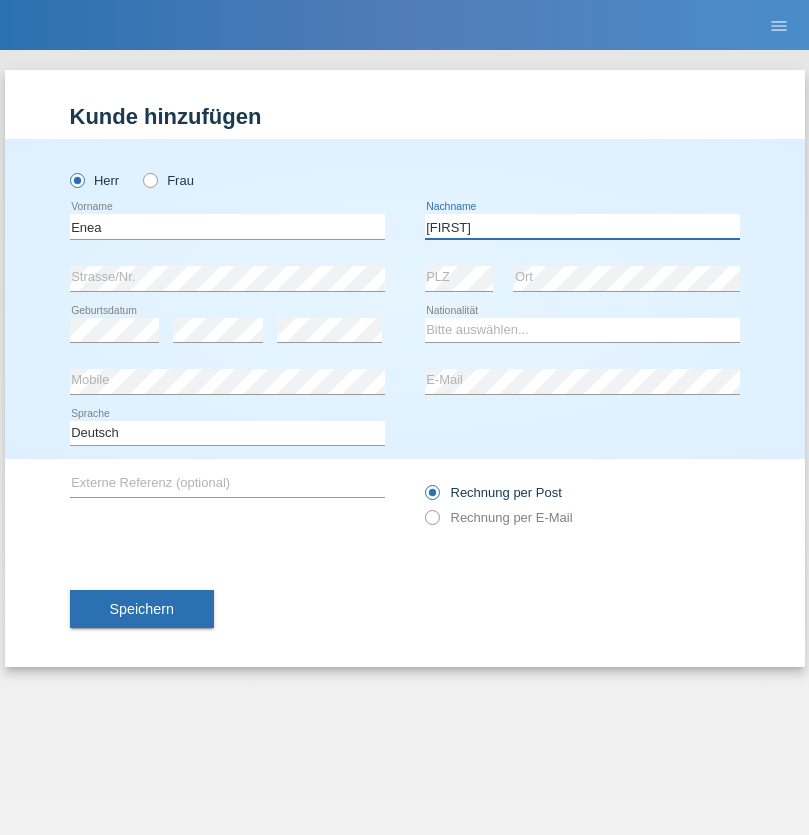 type on "Andrei" 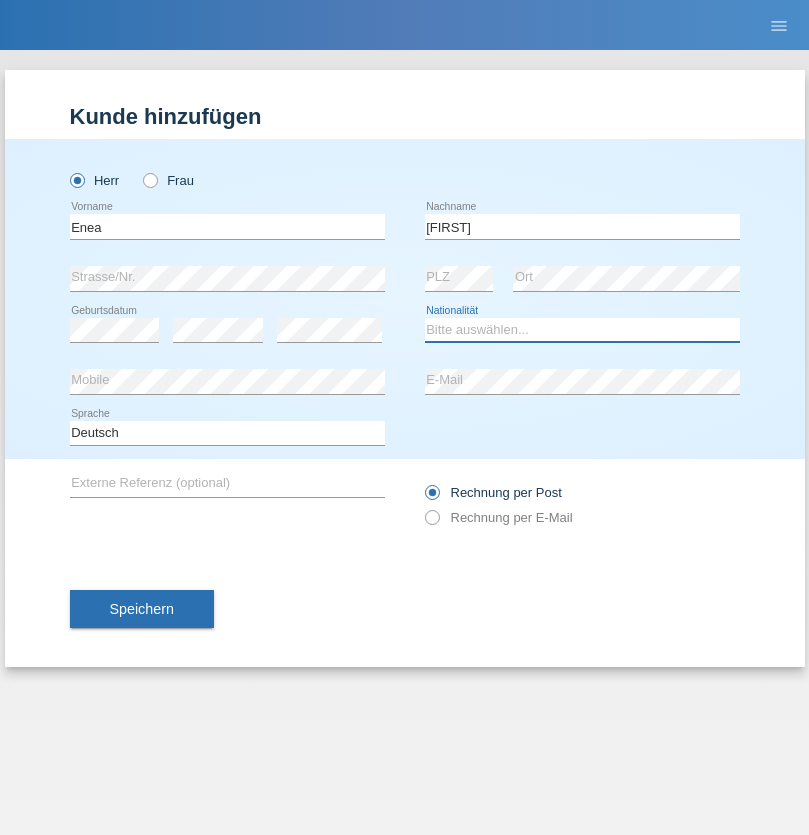 select on "OM" 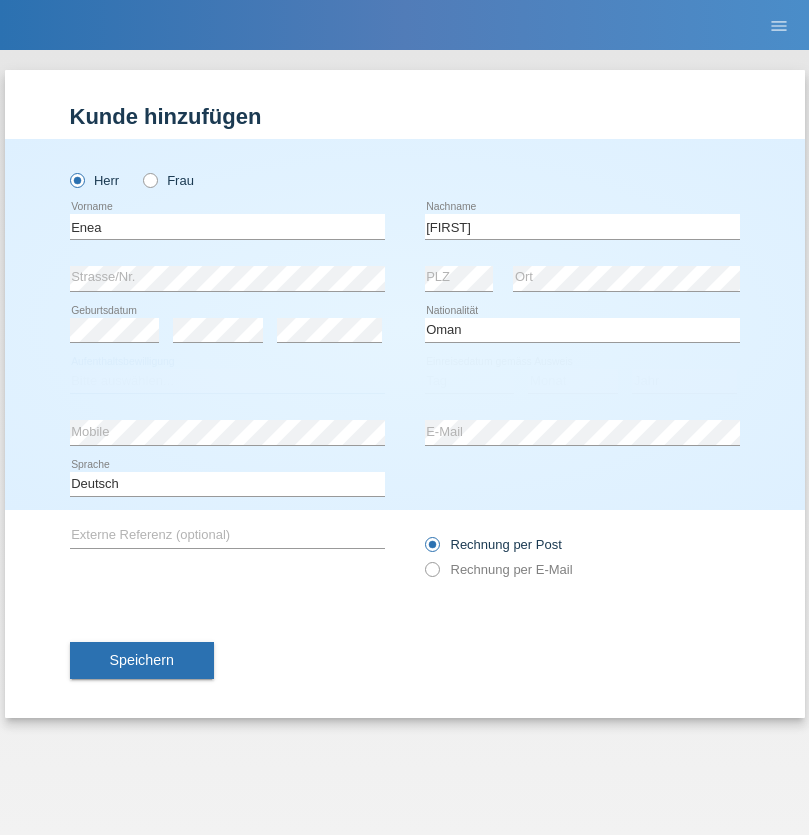 select on "C" 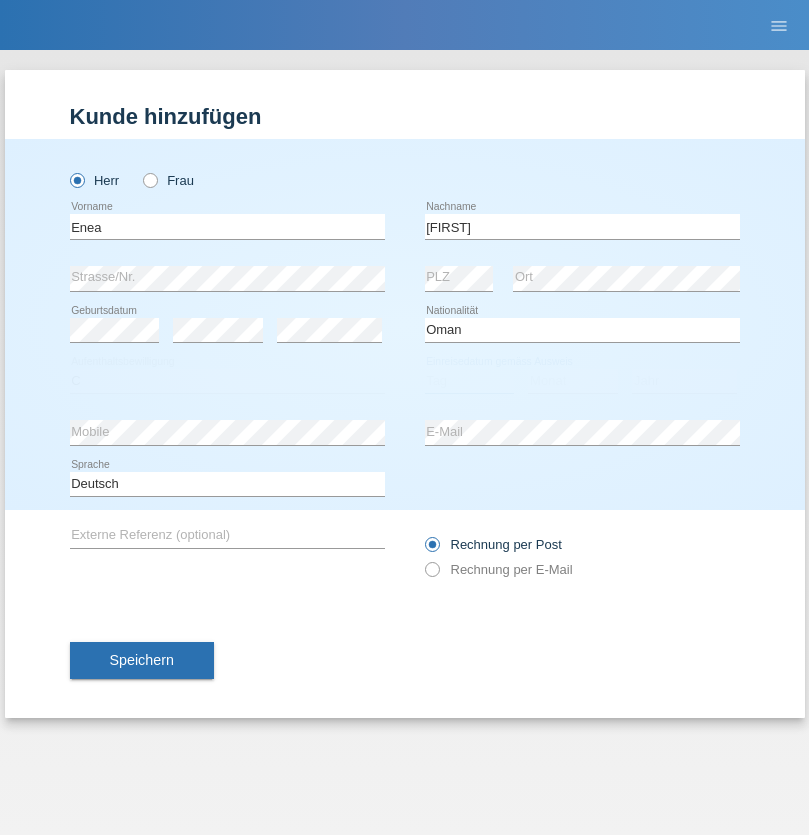 select on "17" 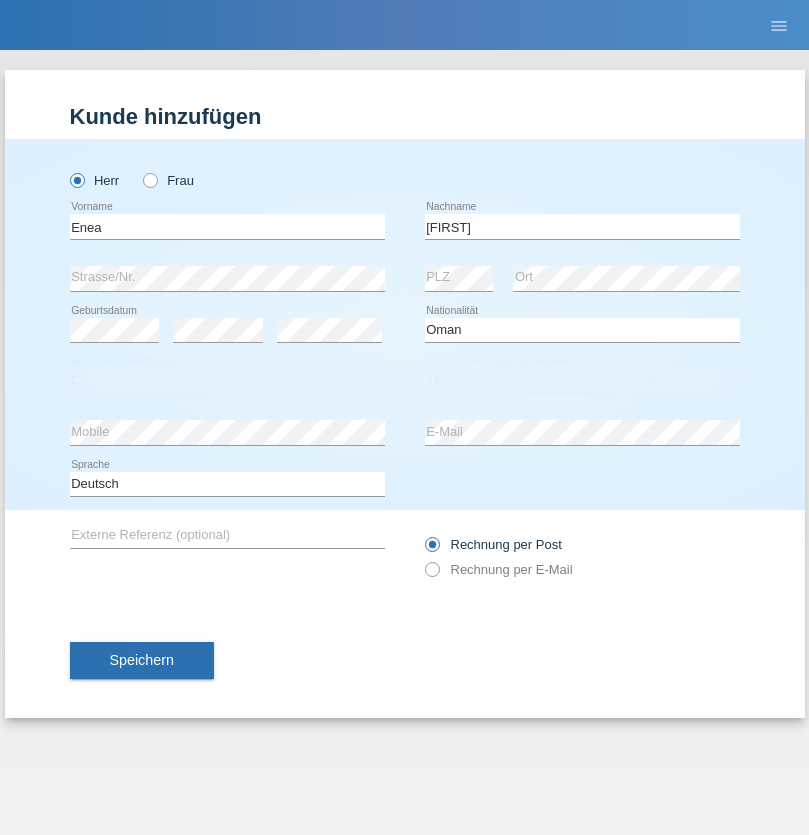 select on "06" 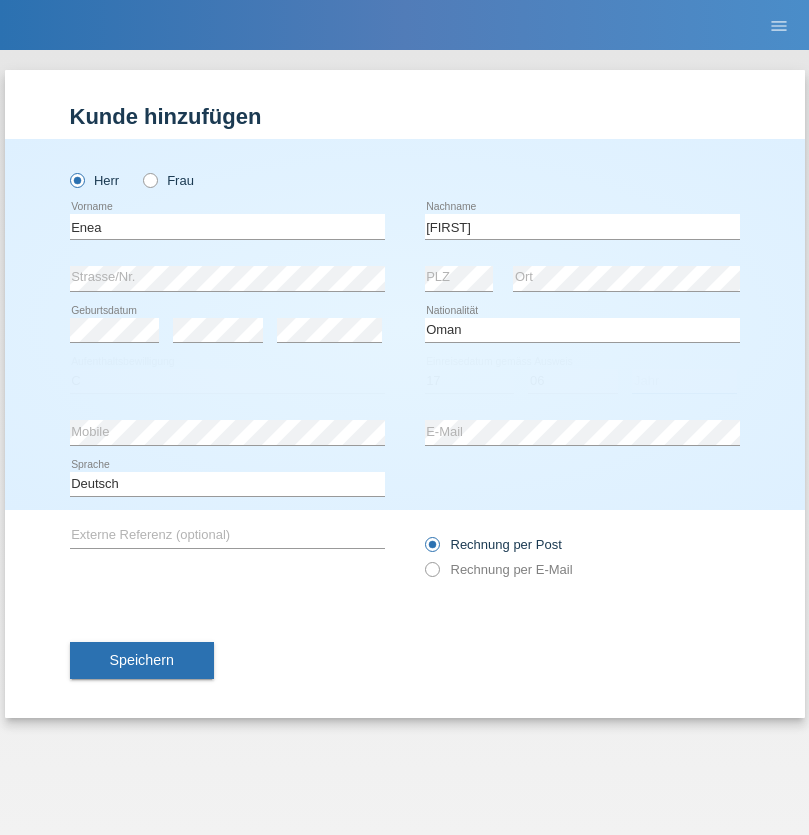 select on "2021" 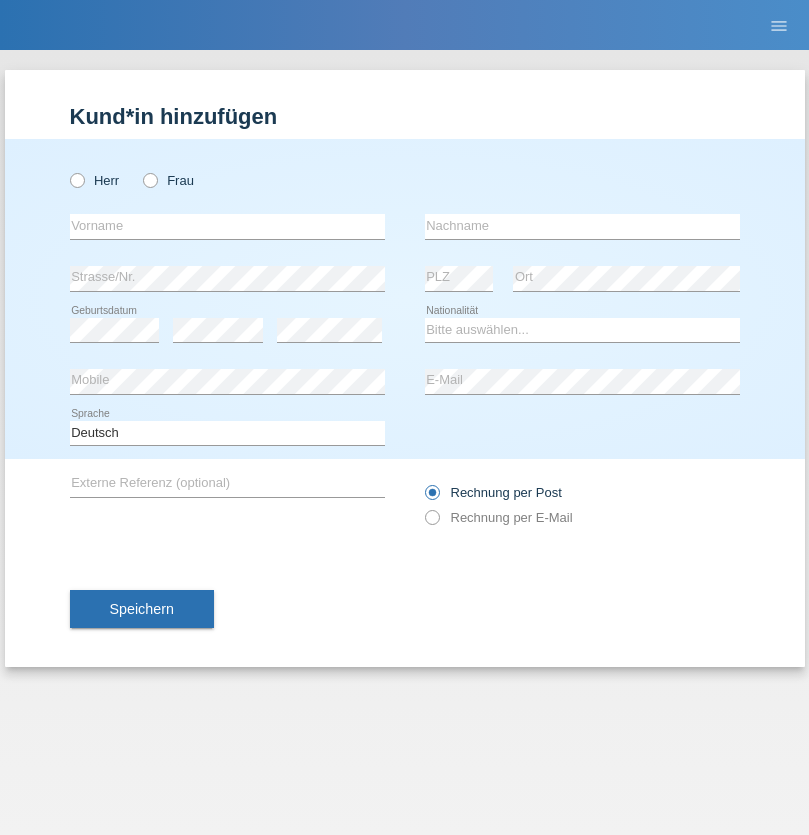 scroll, scrollTop: 0, scrollLeft: 0, axis: both 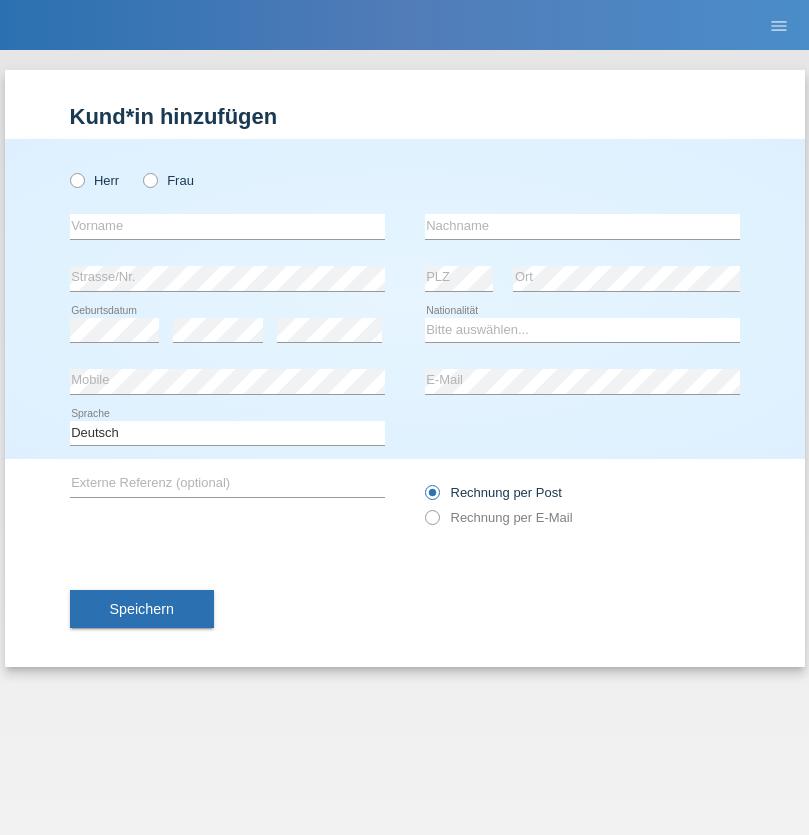 radio on "true" 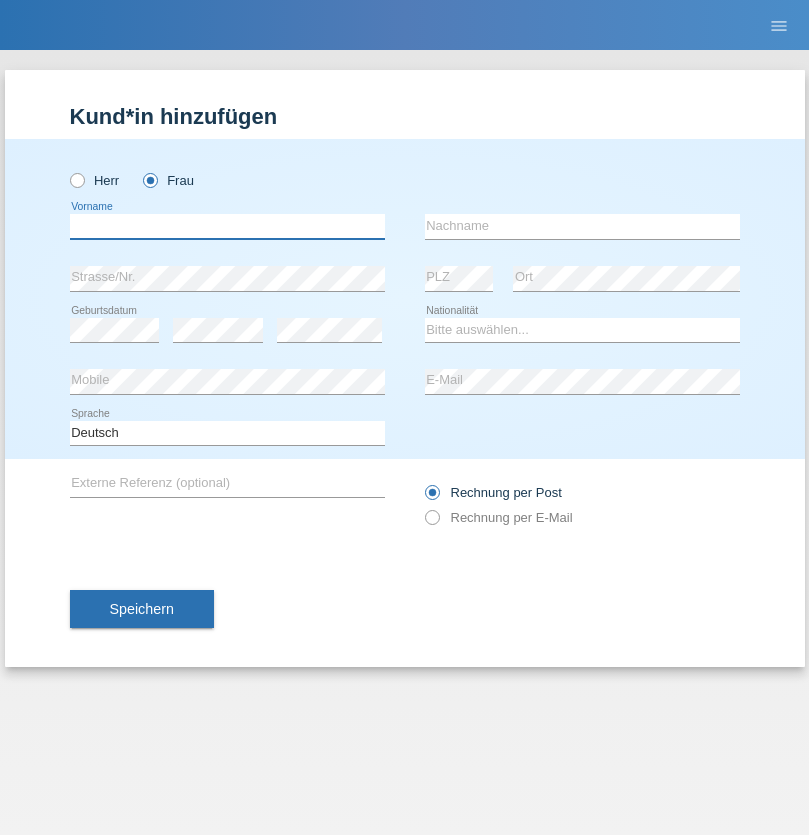 click at bounding box center [227, 226] 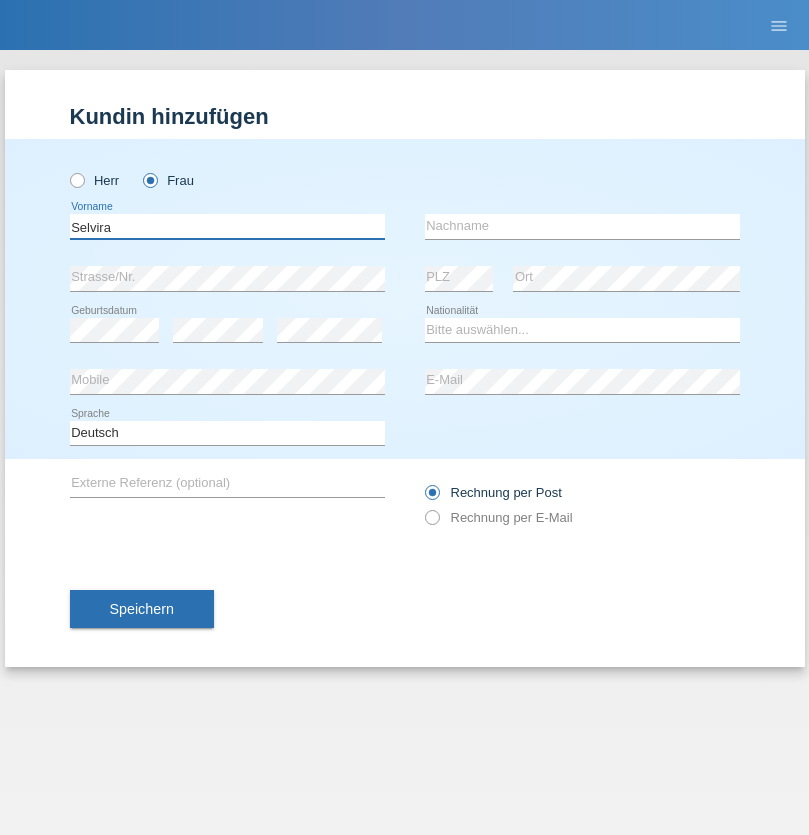 type on "Selvira" 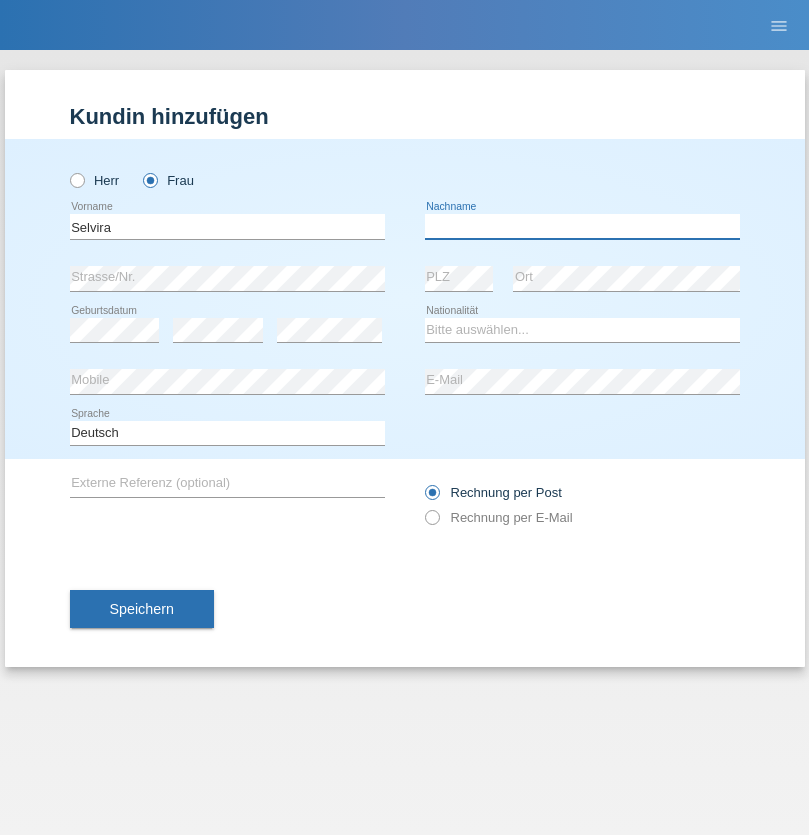 click at bounding box center (582, 226) 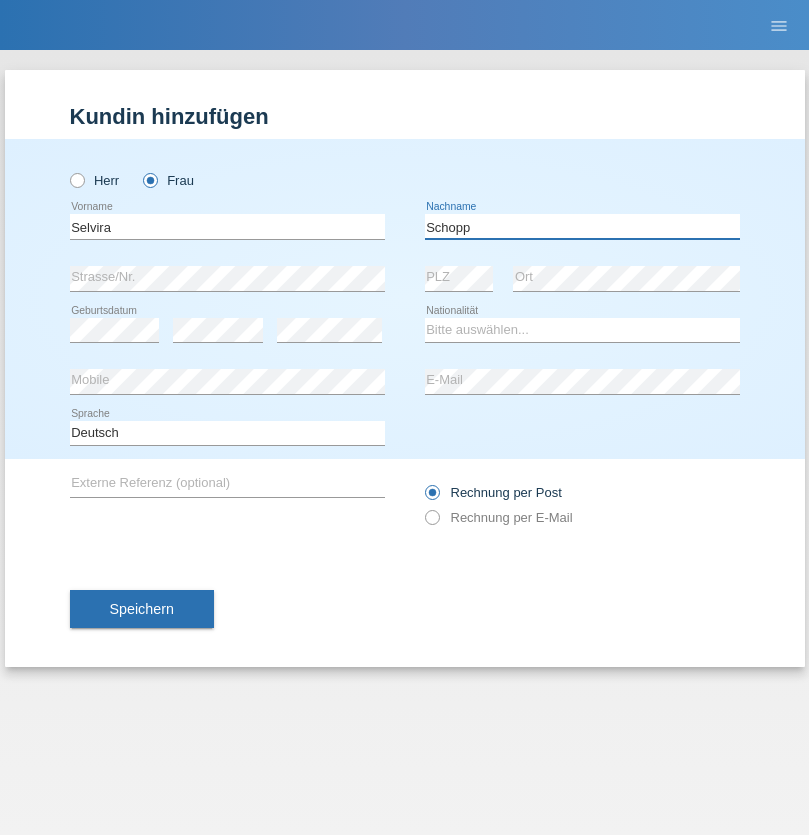 type on "Schopp" 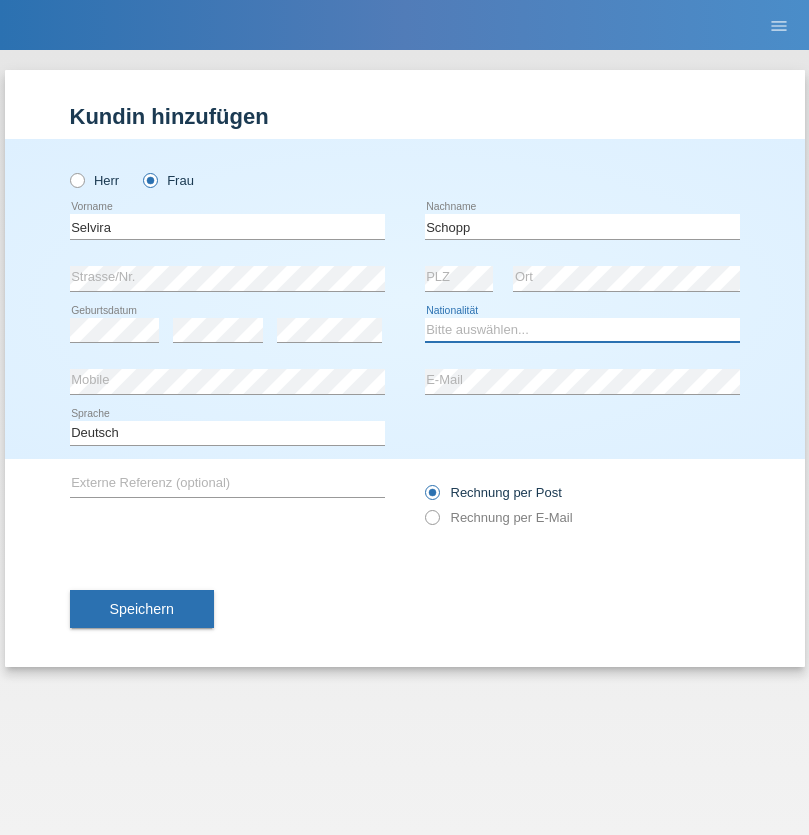 select on "CH" 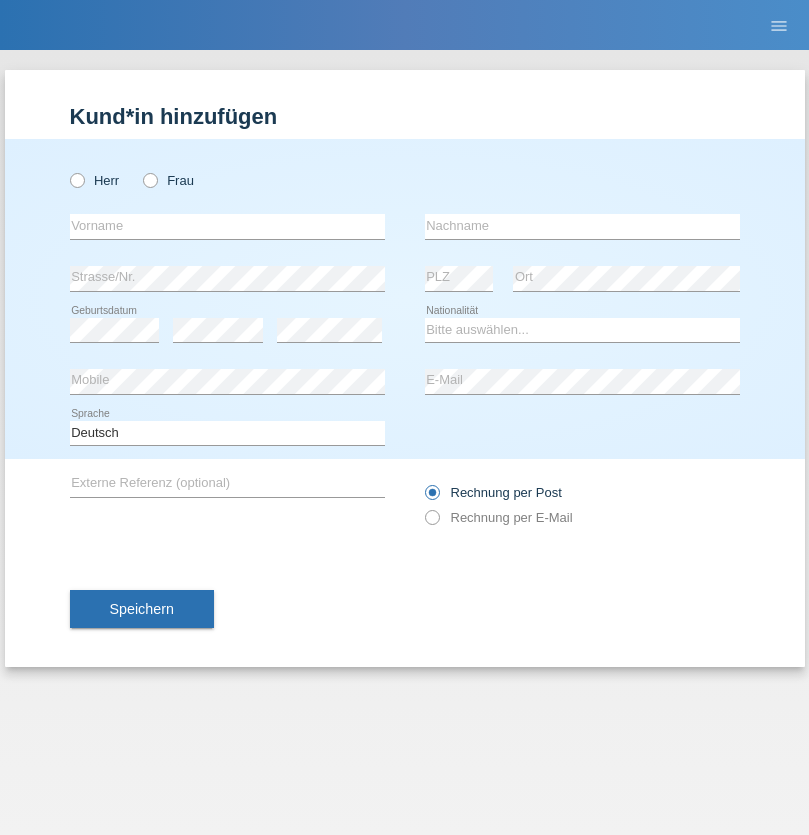 scroll, scrollTop: 0, scrollLeft: 0, axis: both 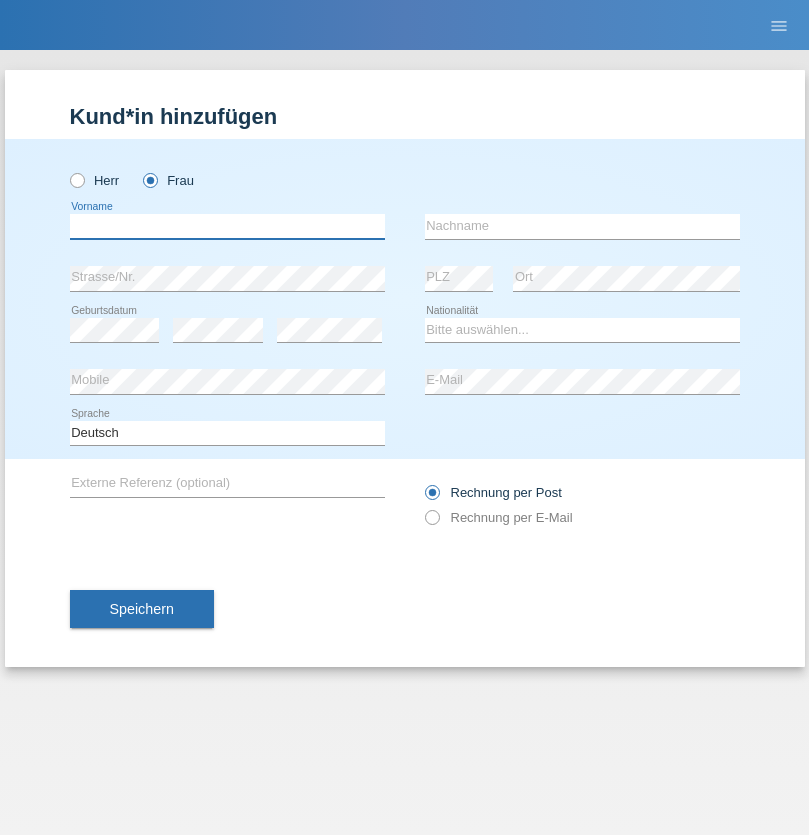 click at bounding box center [227, 226] 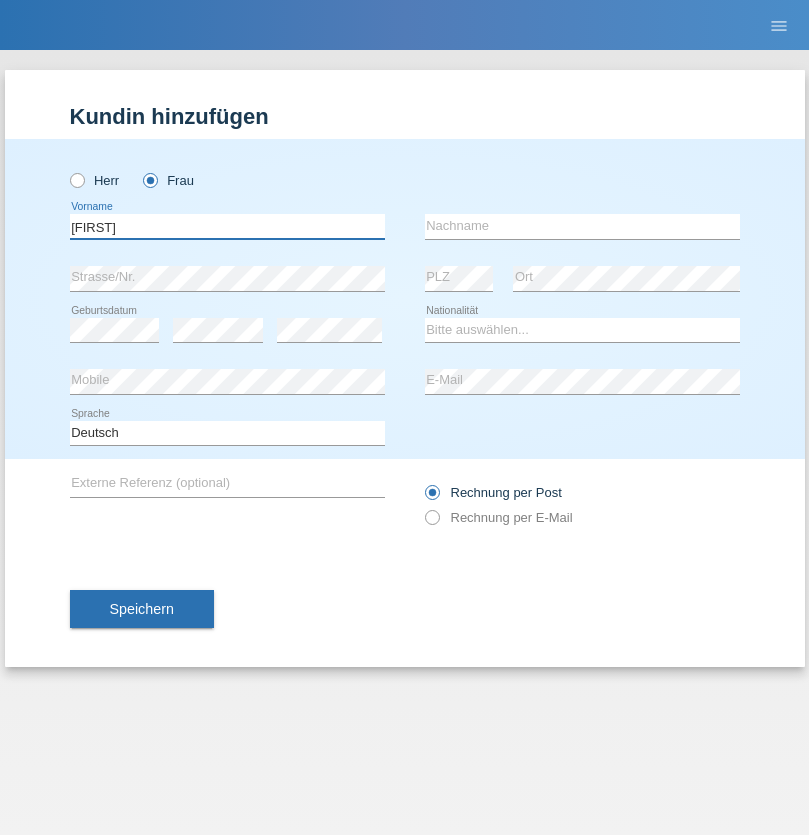 type on "MICHAELA" 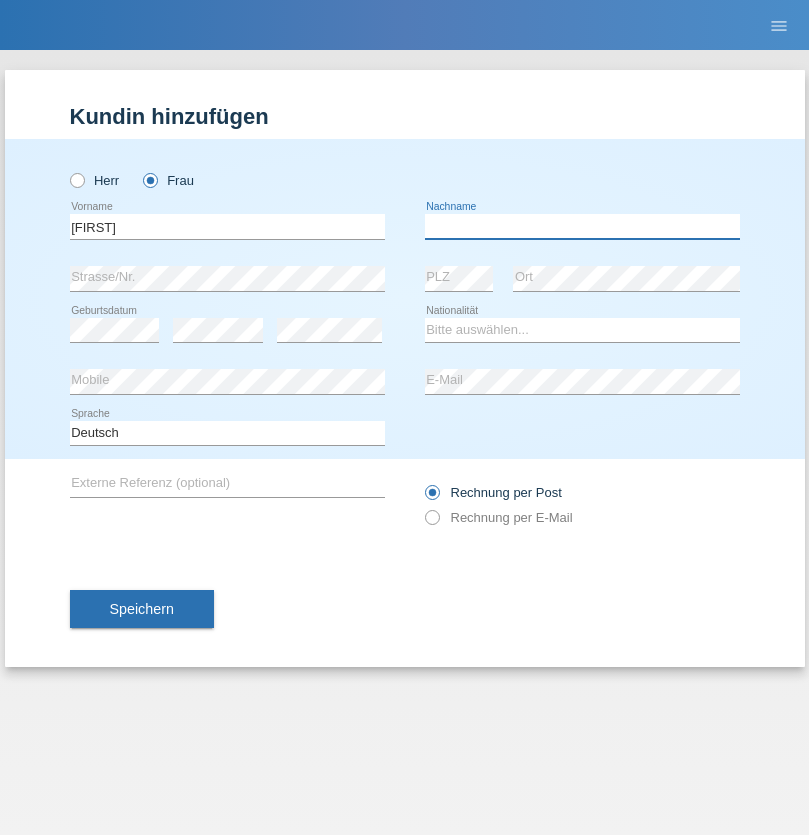 click at bounding box center (582, 226) 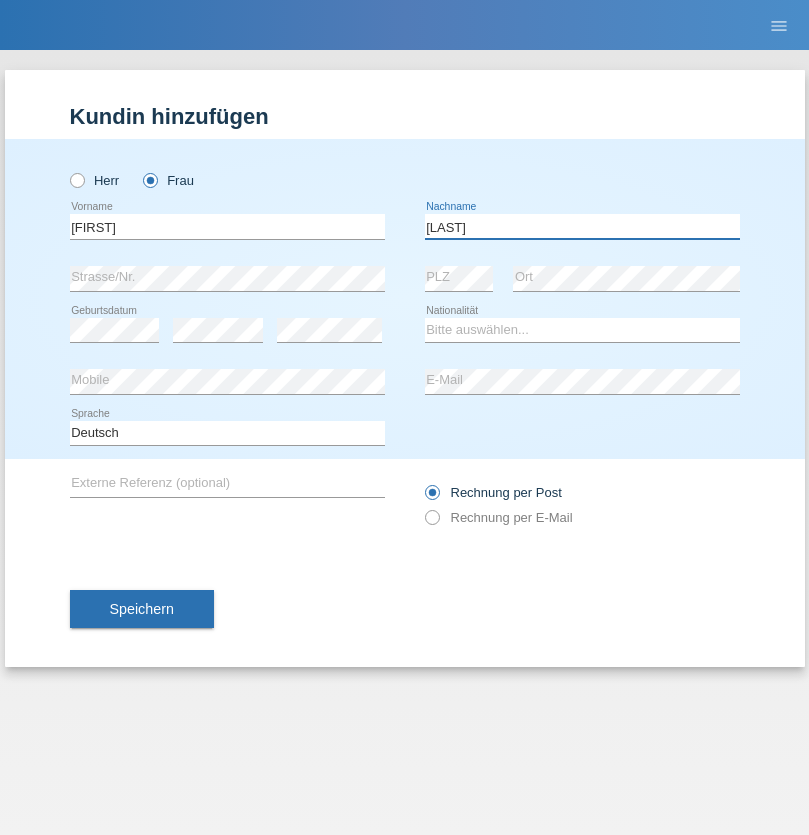 type on "BERNATOVA" 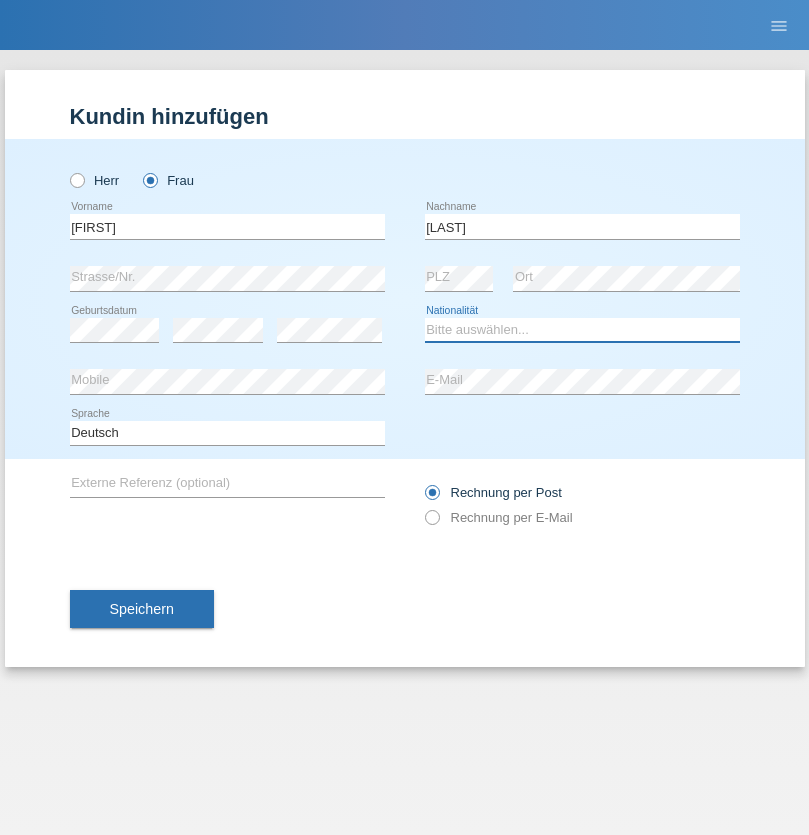 select on "SK" 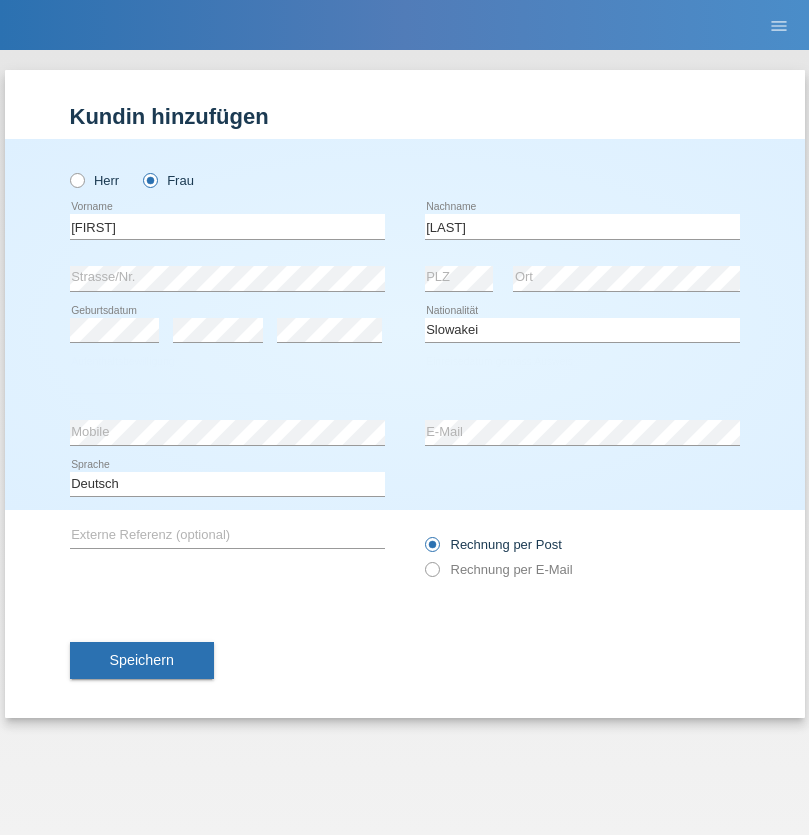 select on "C" 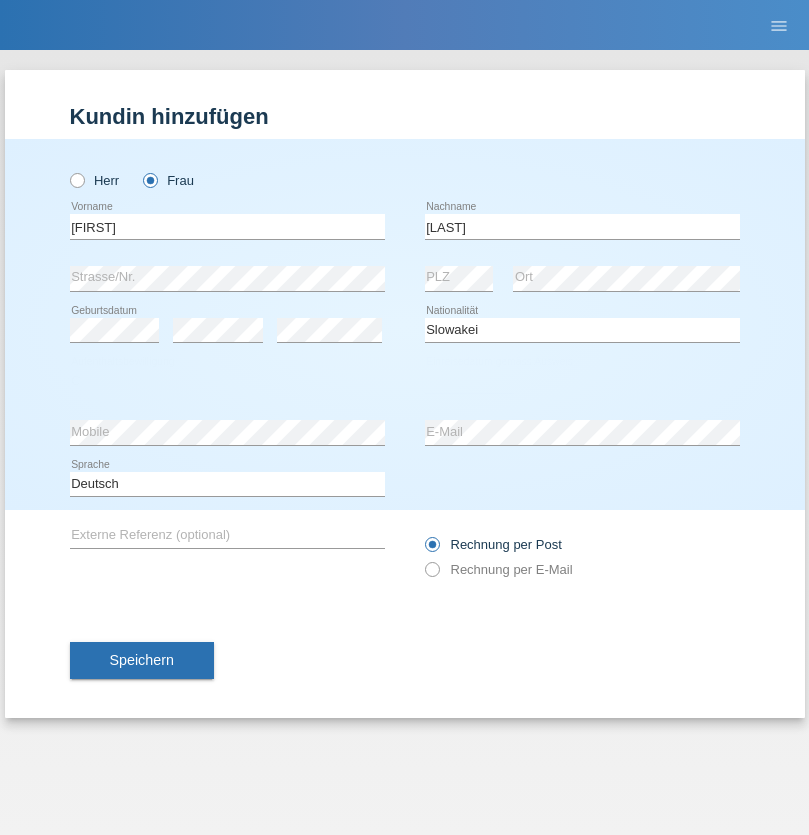 select on "05" 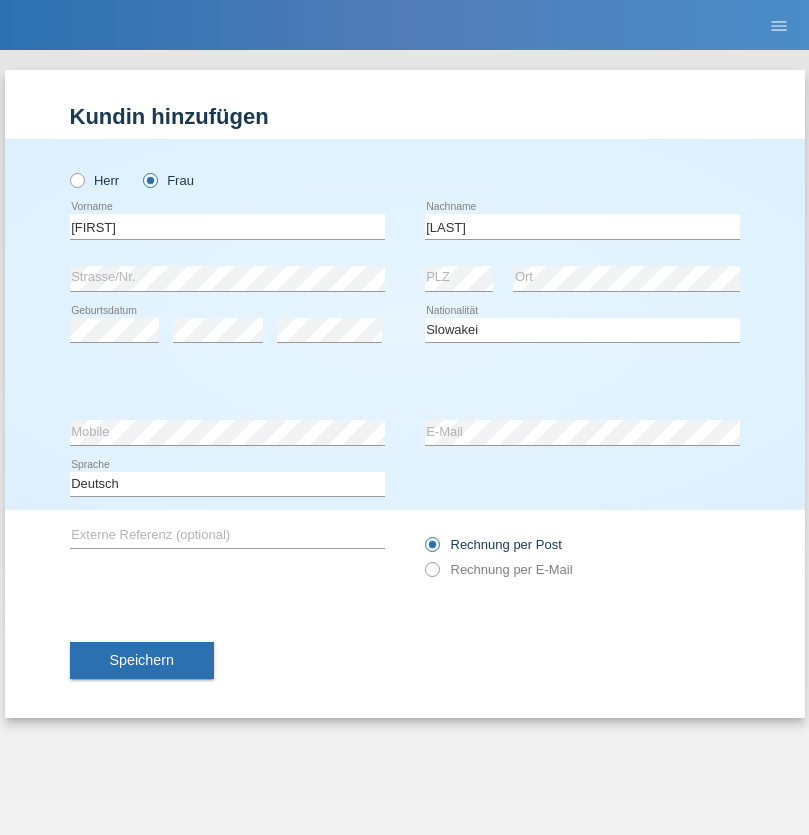 select on "04" 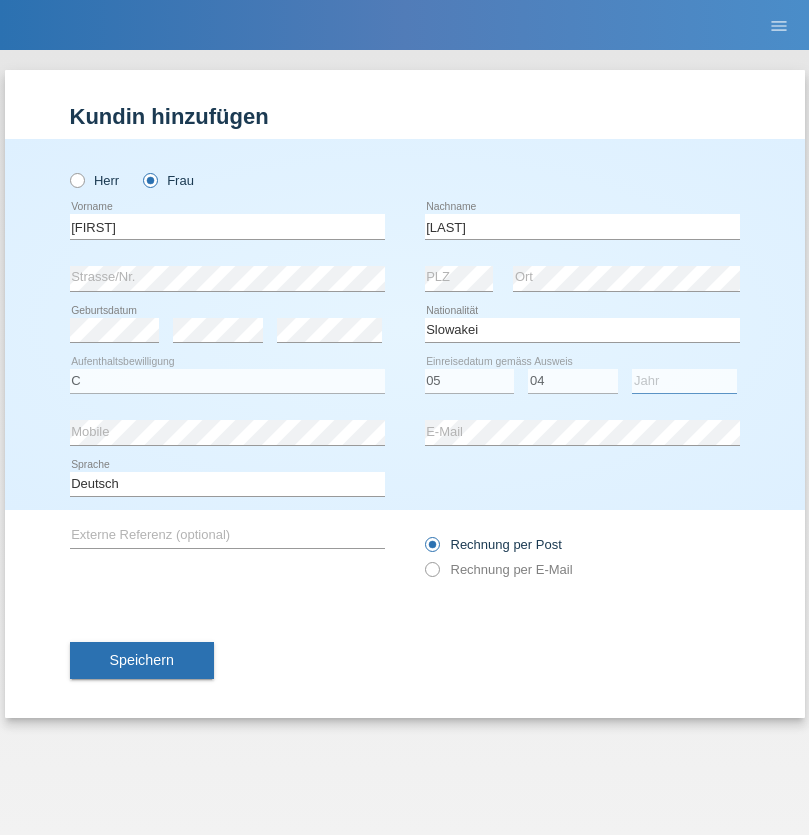 select on "2014" 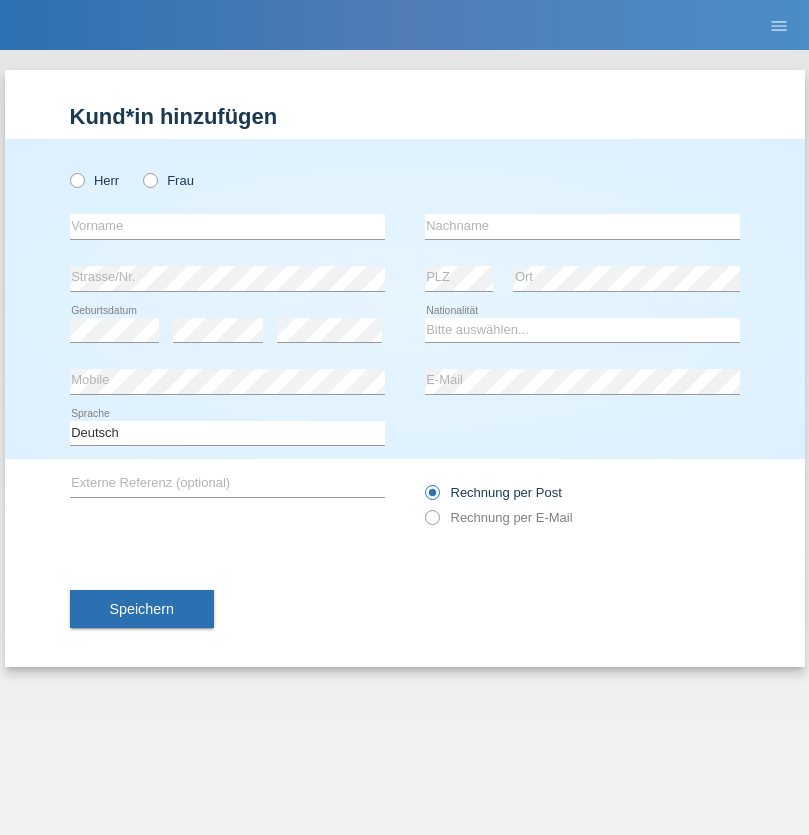 scroll, scrollTop: 0, scrollLeft: 0, axis: both 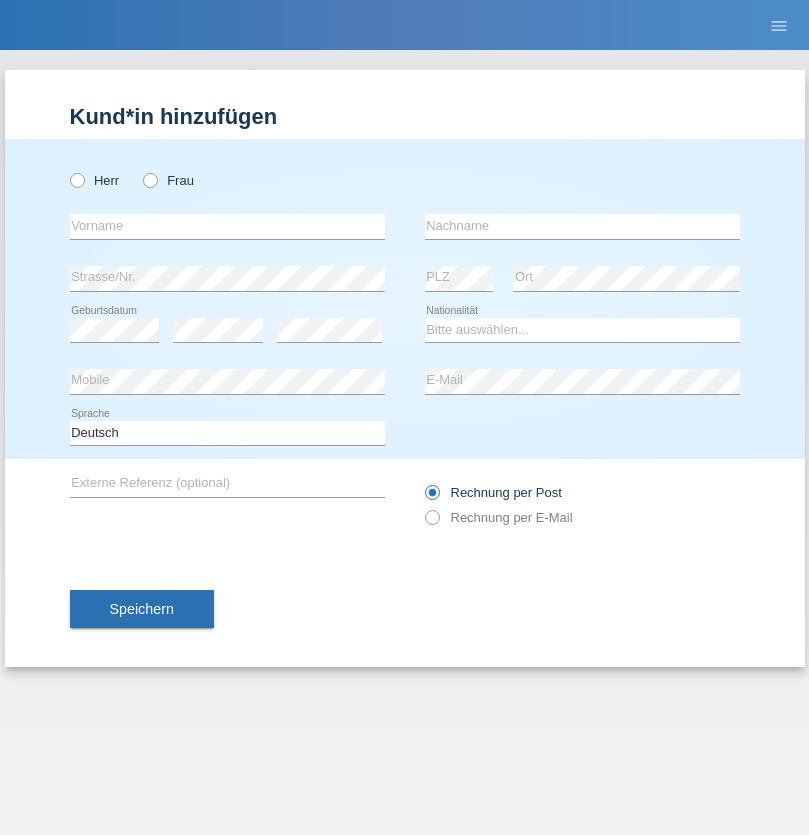 radio on "true" 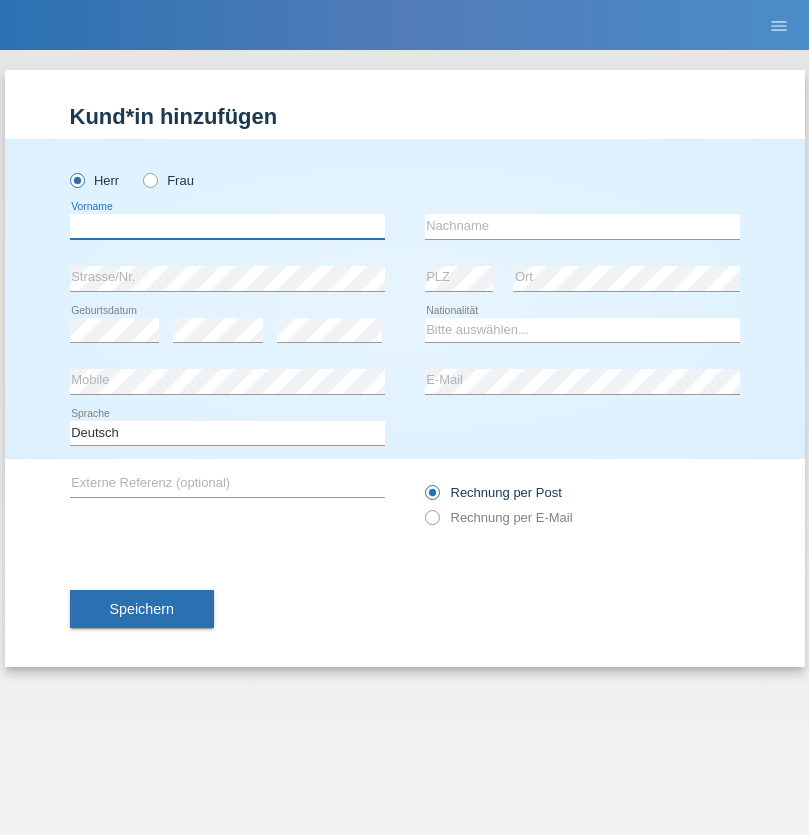 click at bounding box center [227, 226] 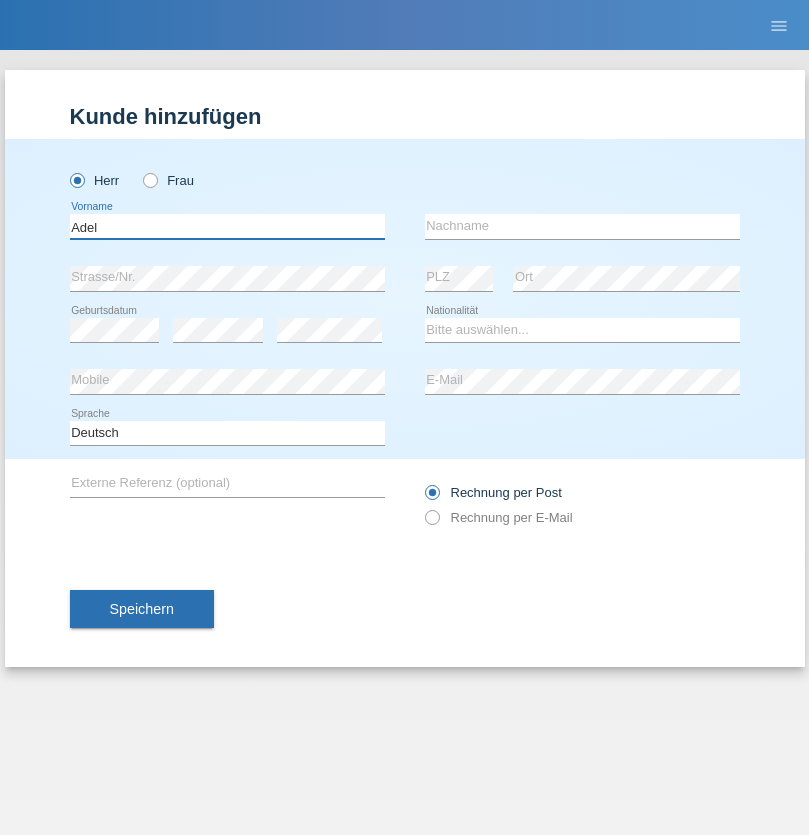 type on "Adel" 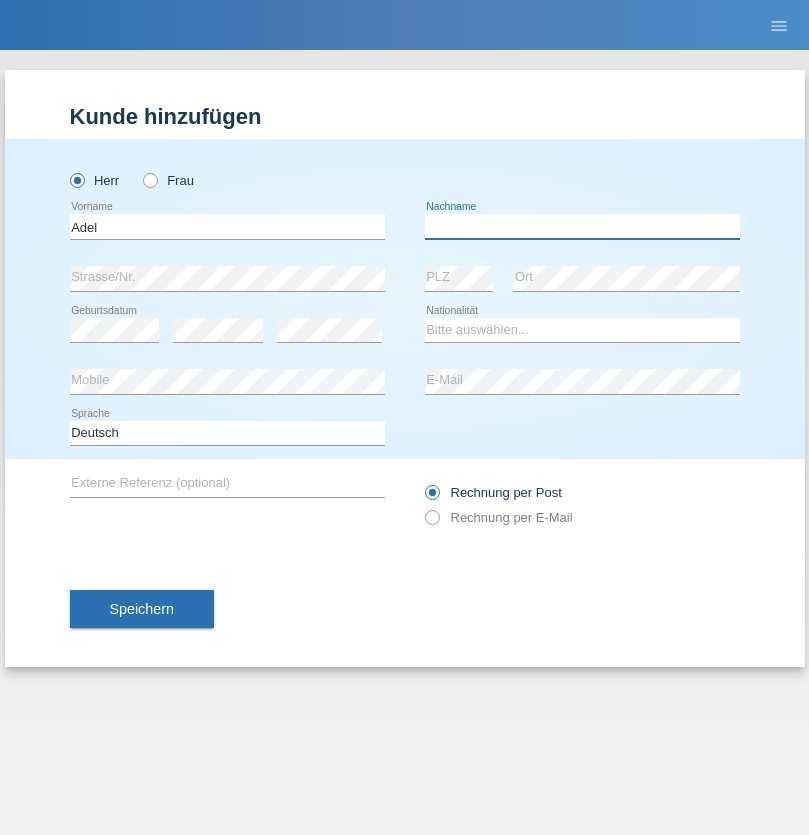 click at bounding box center [582, 226] 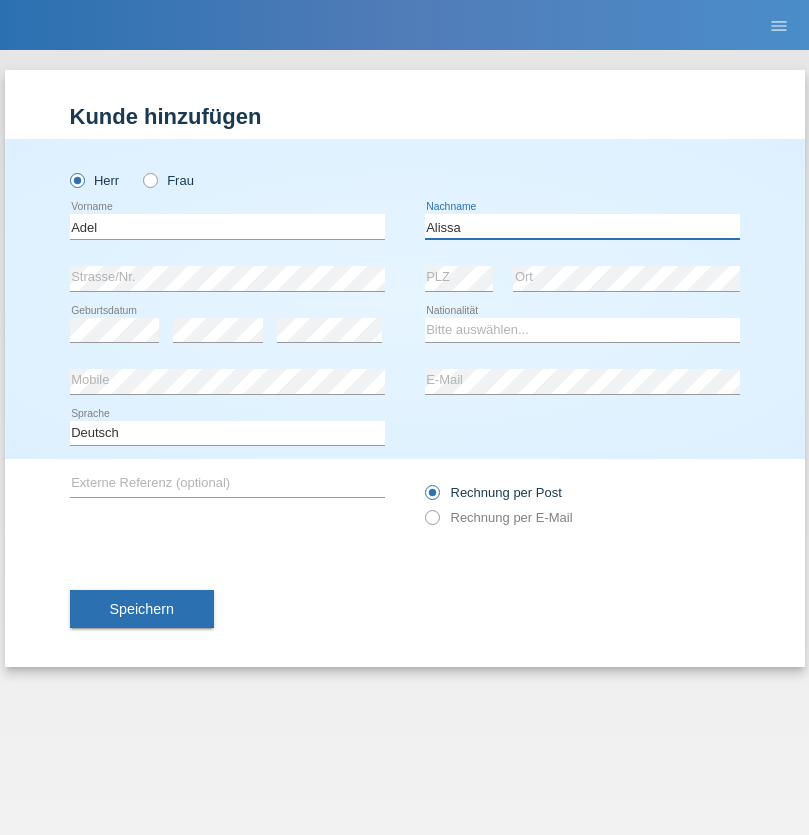 type on "Alissa" 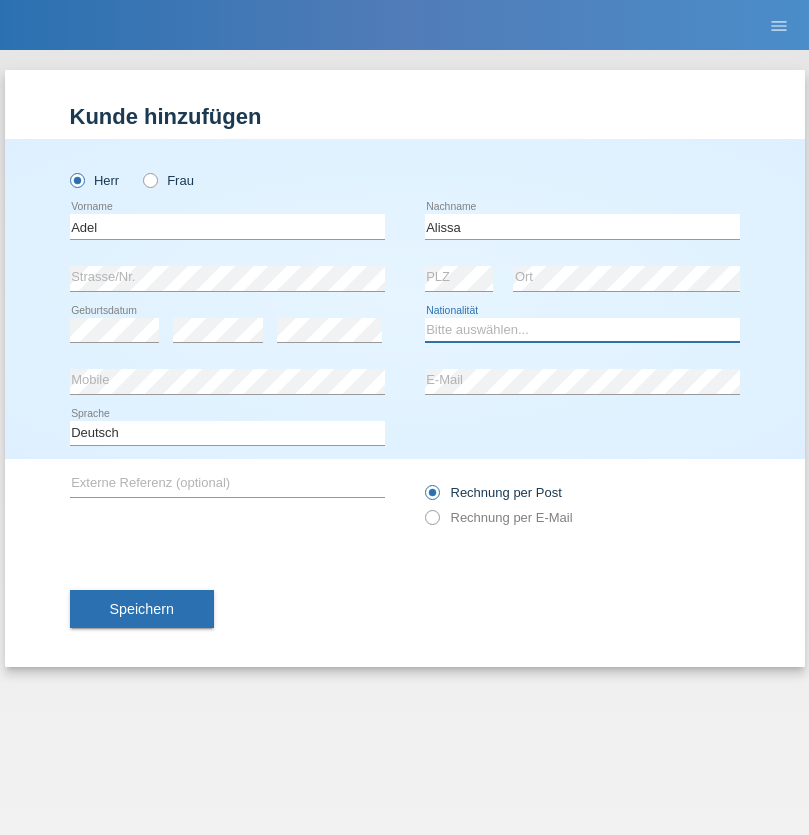 select on "SY" 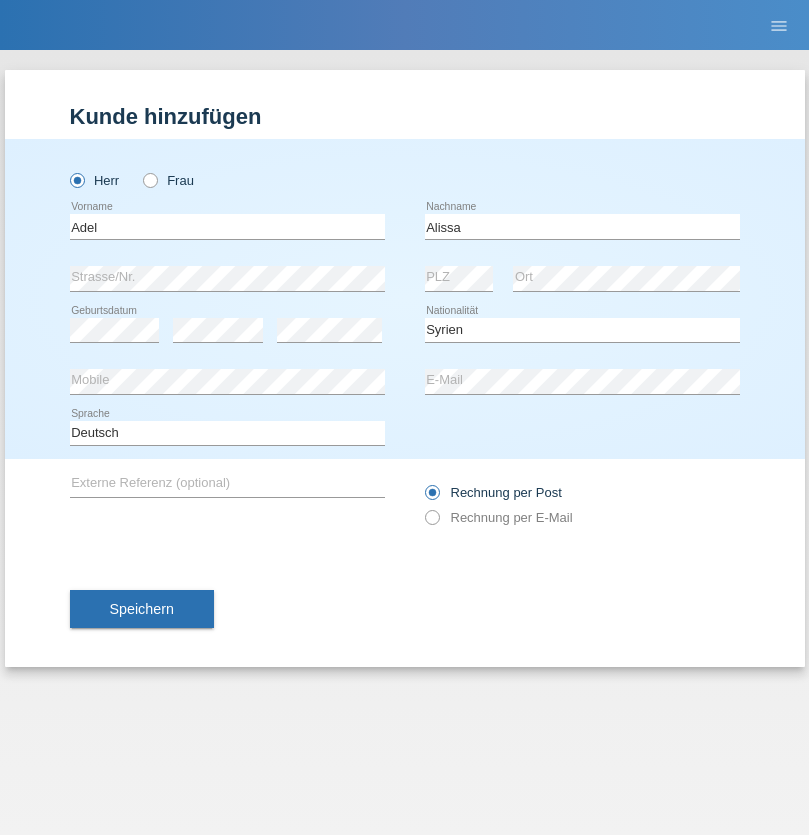 select on "C" 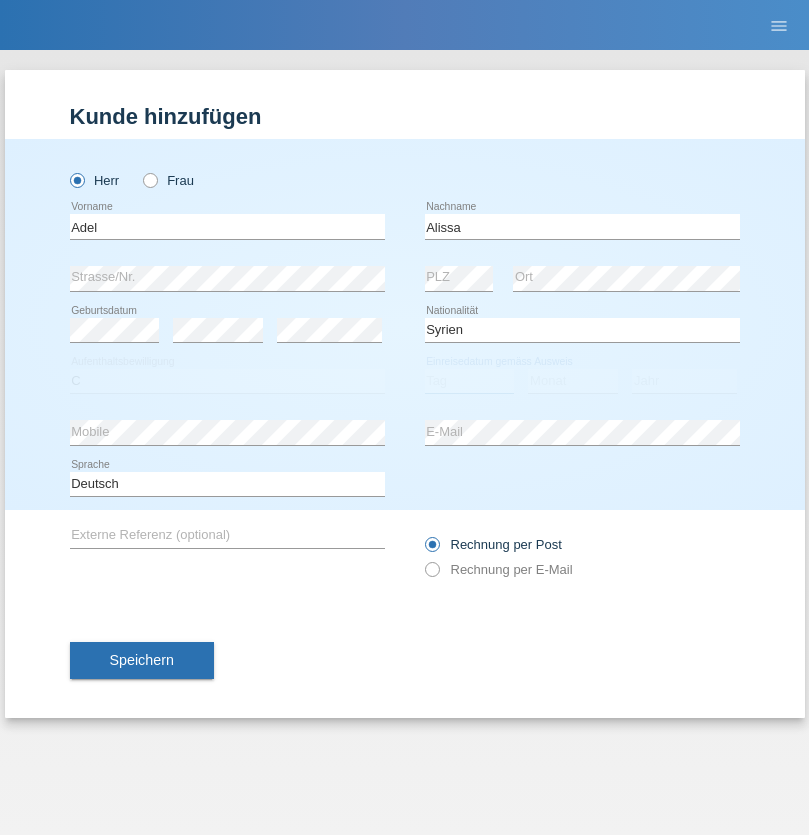 select on "20" 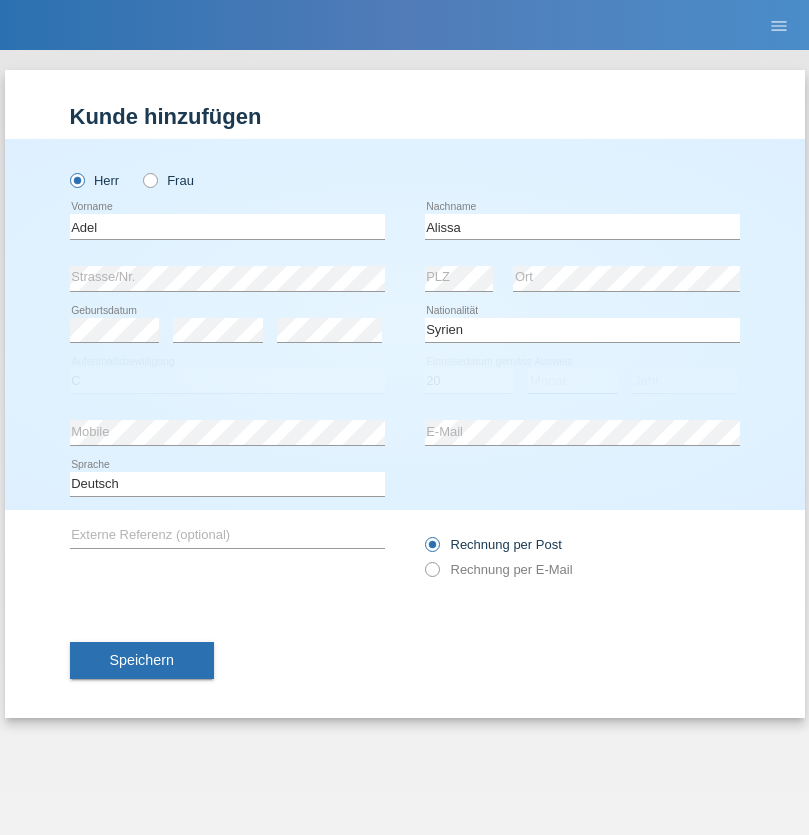 select on "09" 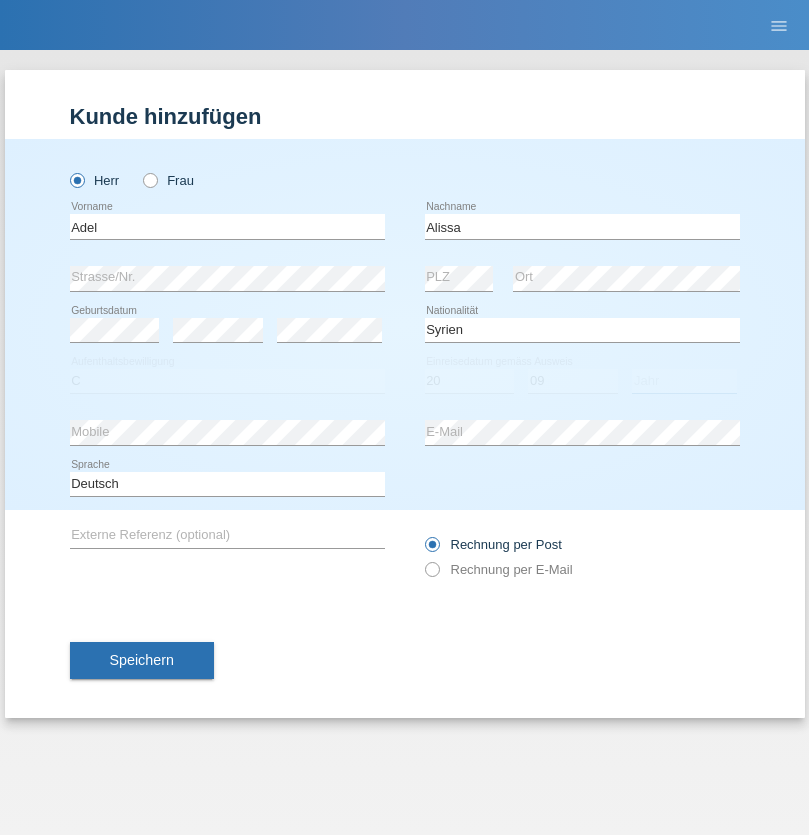 select on "2018" 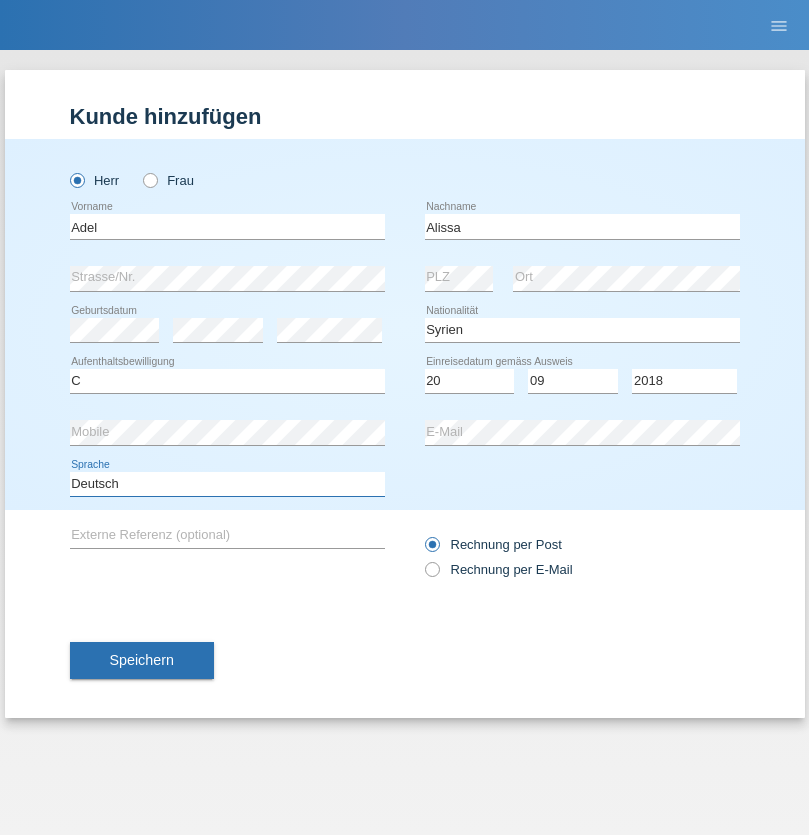 select on "en" 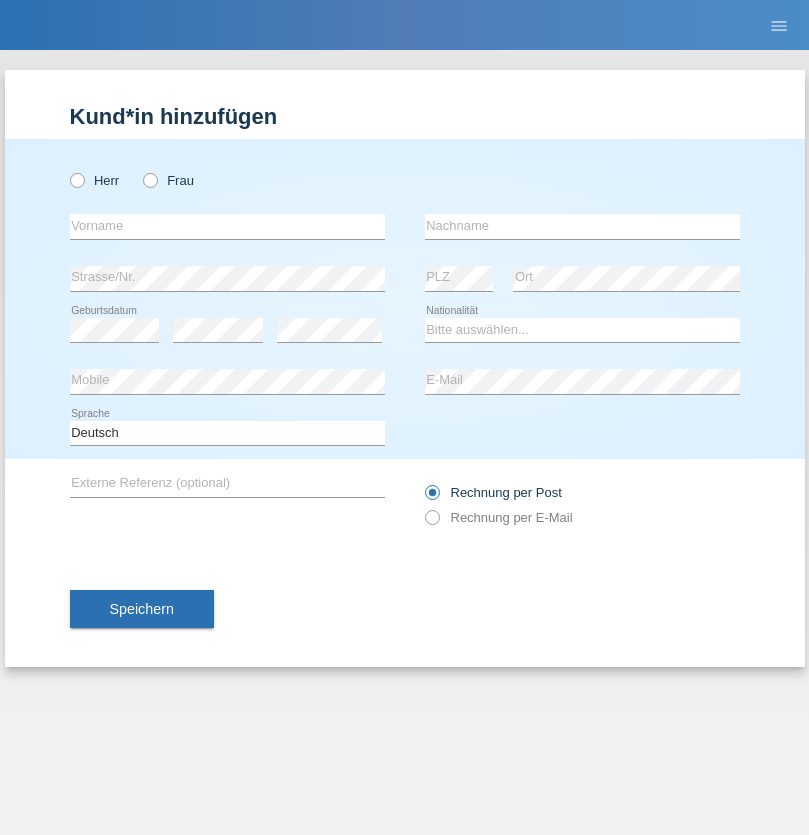 scroll, scrollTop: 0, scrollLeft: 0, axis: both 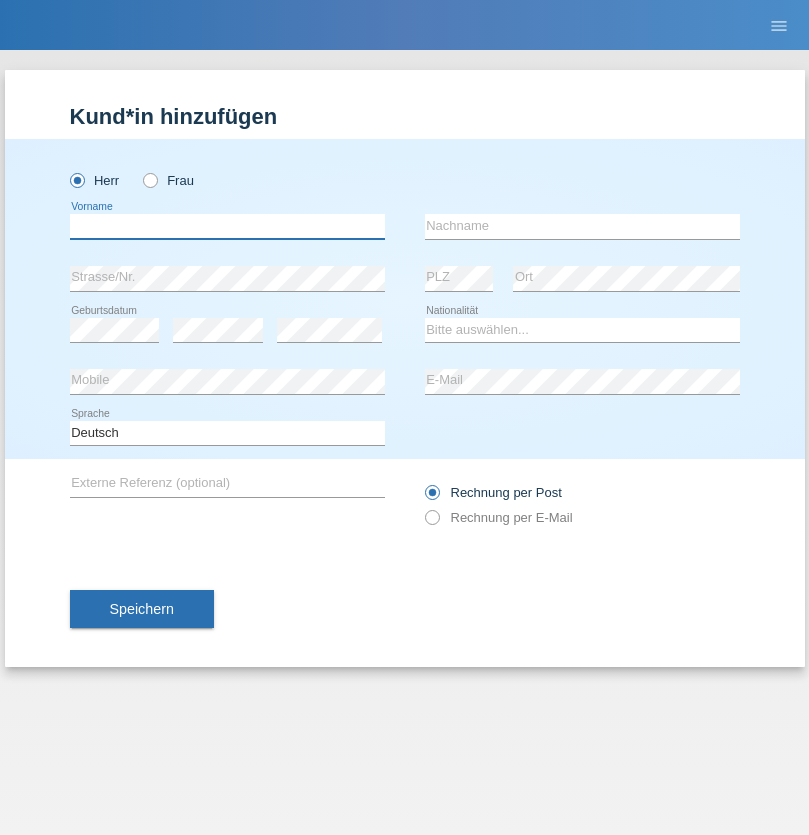click at bounding box center [227, 226] 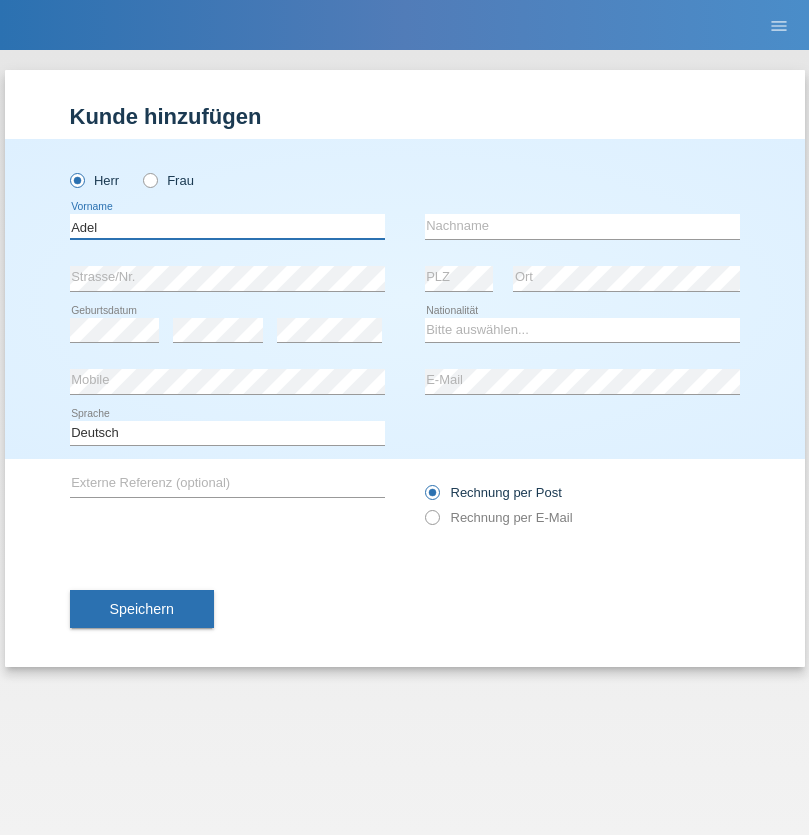 type on "Adel" 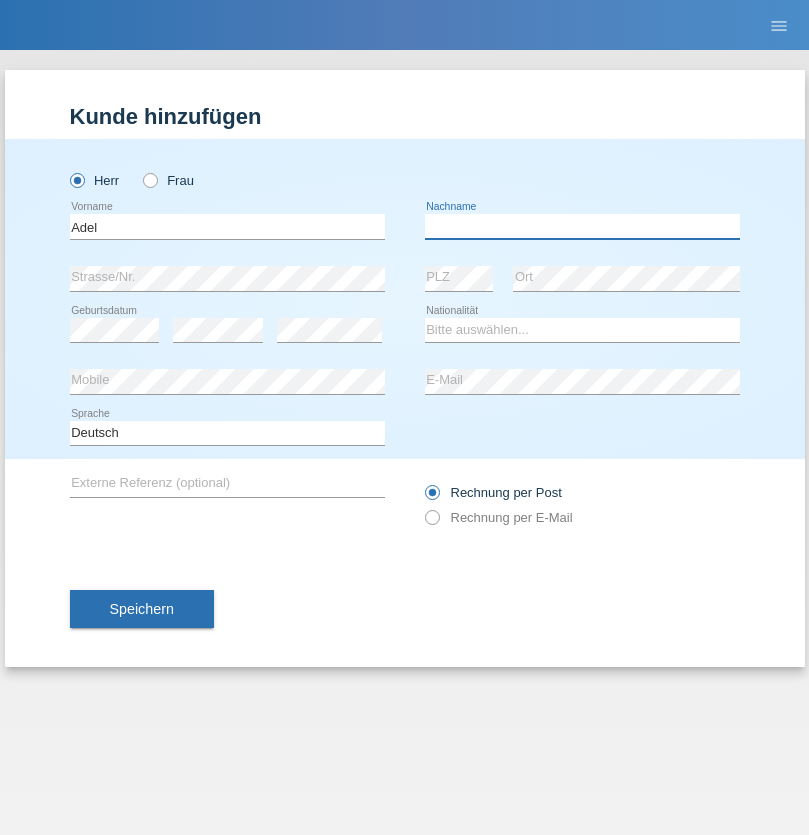 click at bounding box center [582, 226] 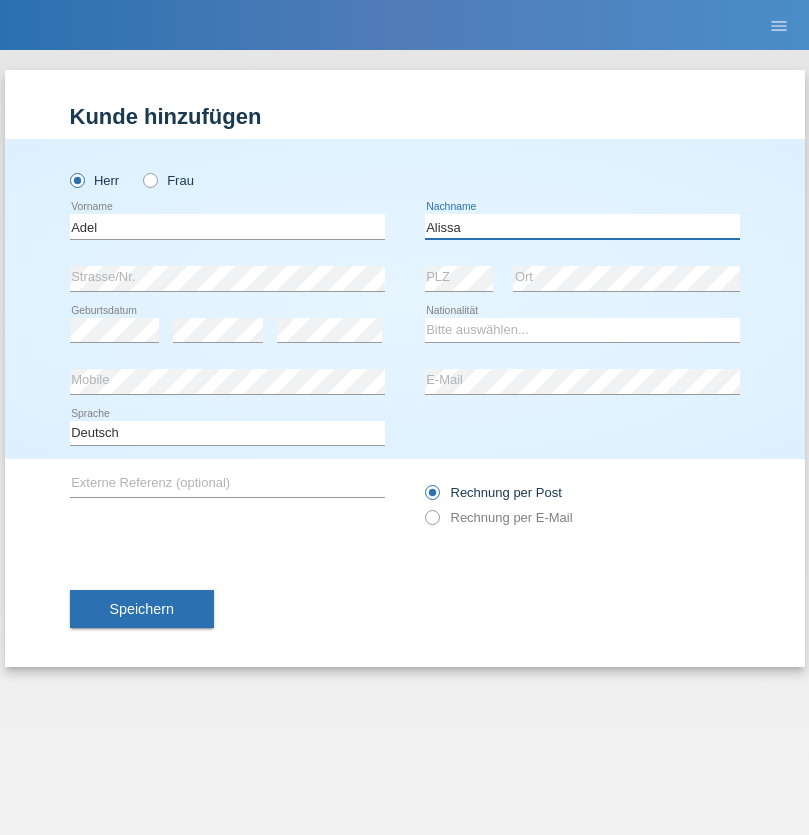 type on "Alissa" 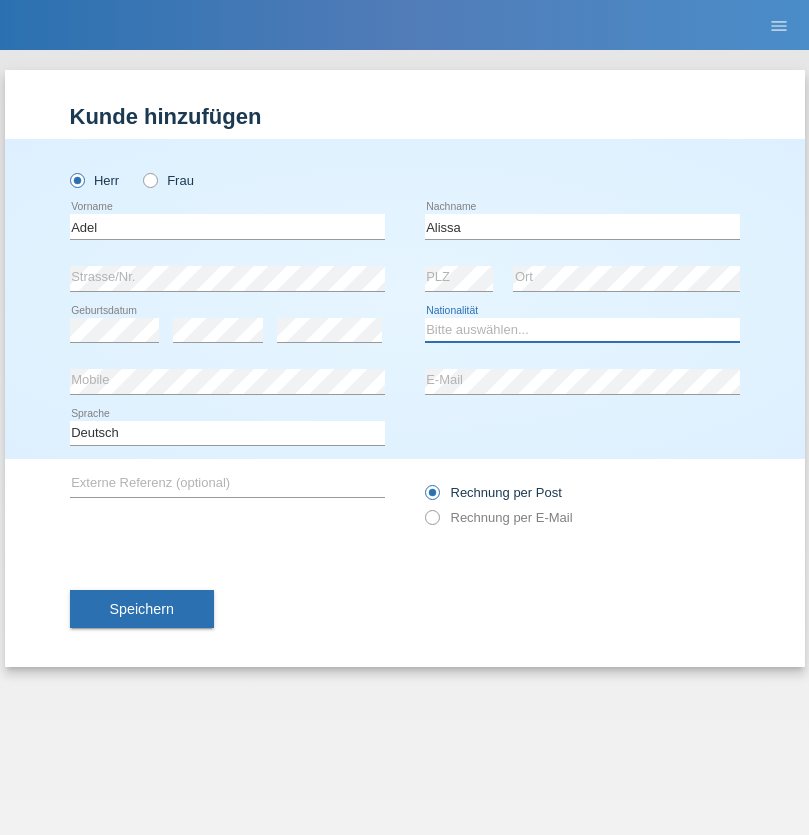 select on "SY" 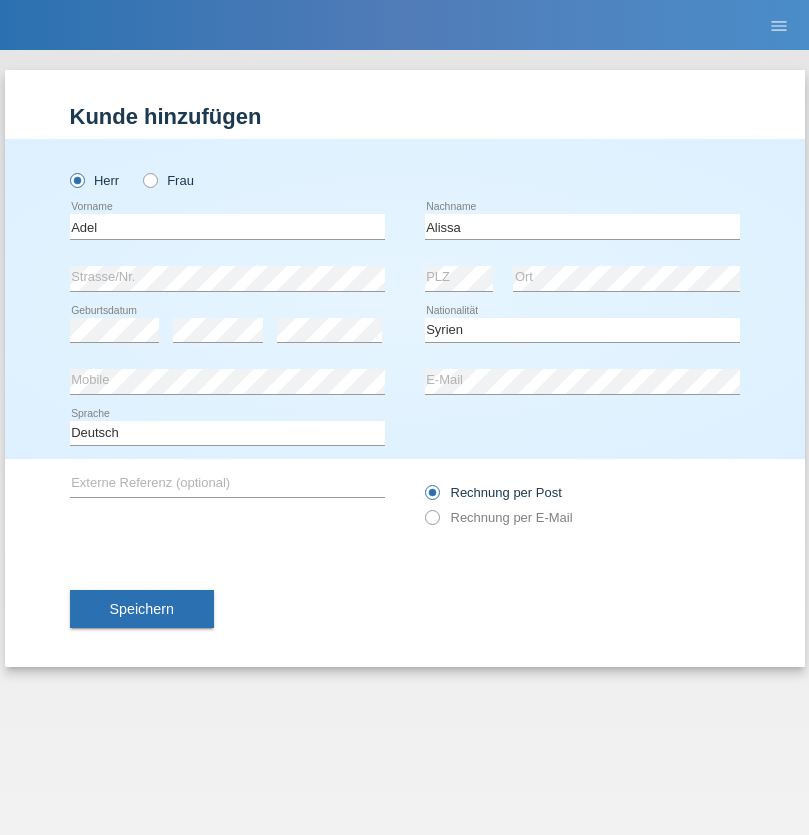 select on "C" 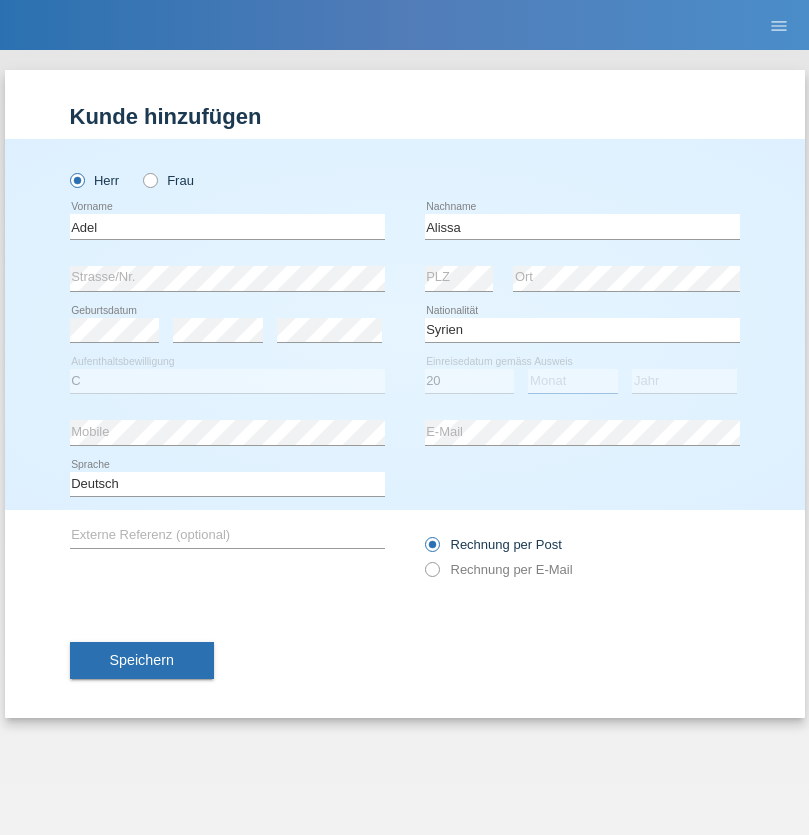 select on "09" 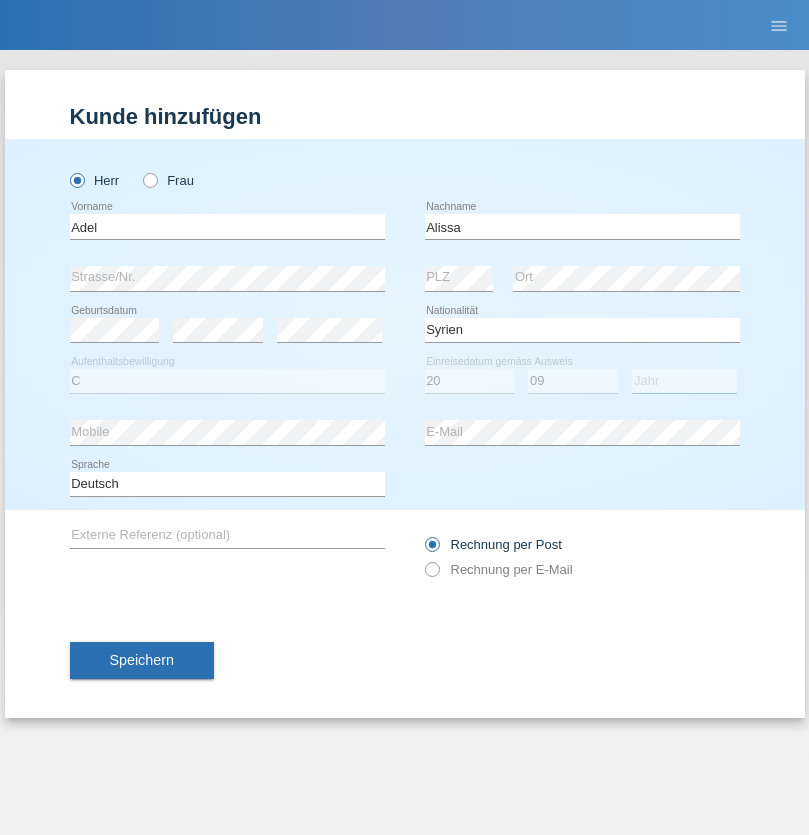 select on "2018" 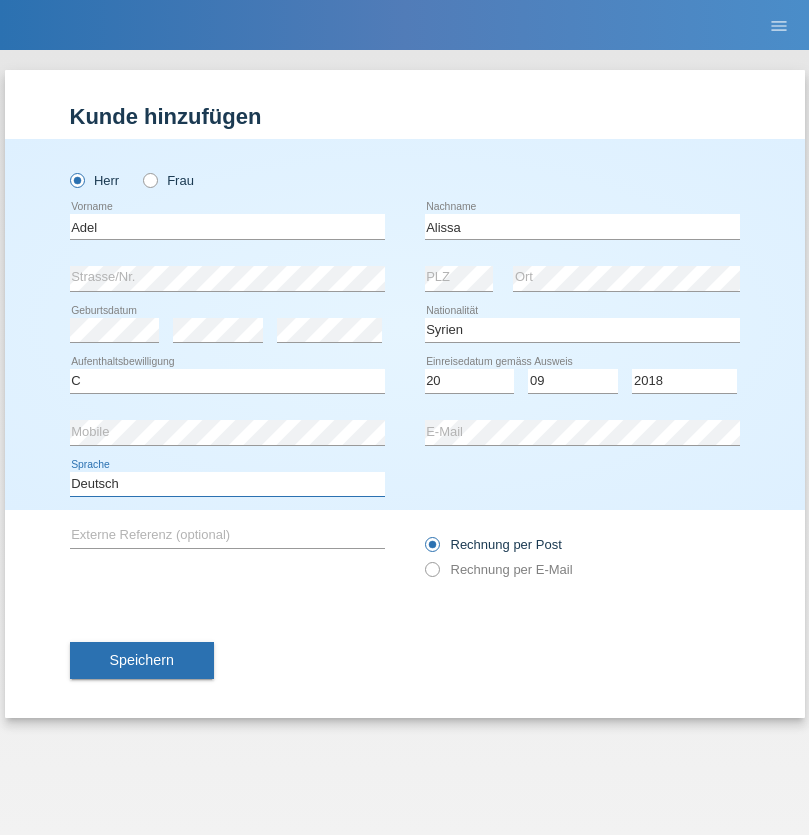 select on "en" 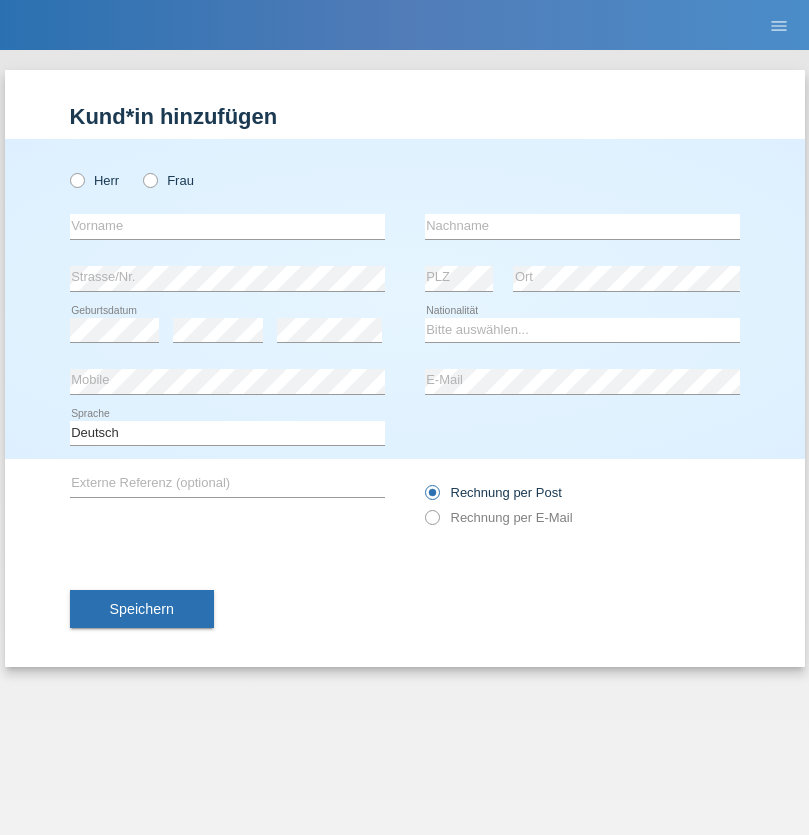 scroll, scrollTop: 0, scrollLeft: 0, axis: both 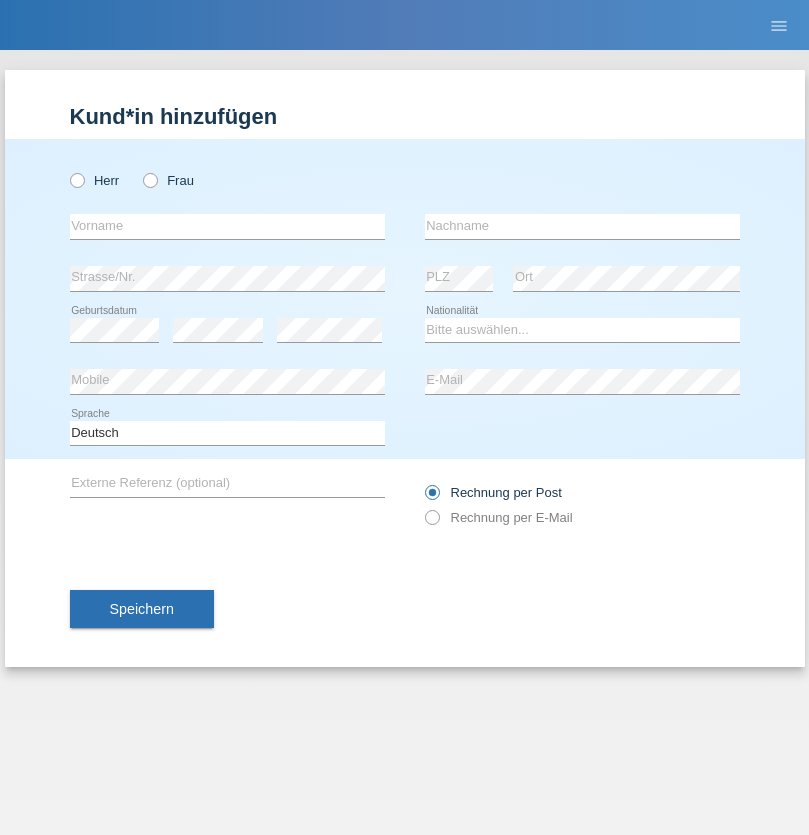 radio on "true" 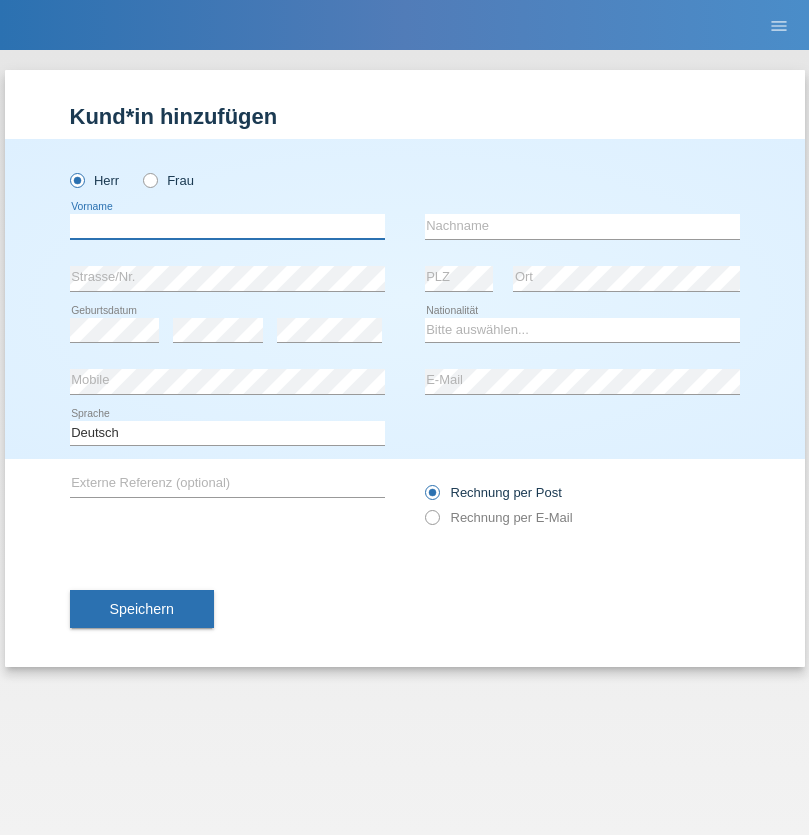 click at bounding box center [227, 226] 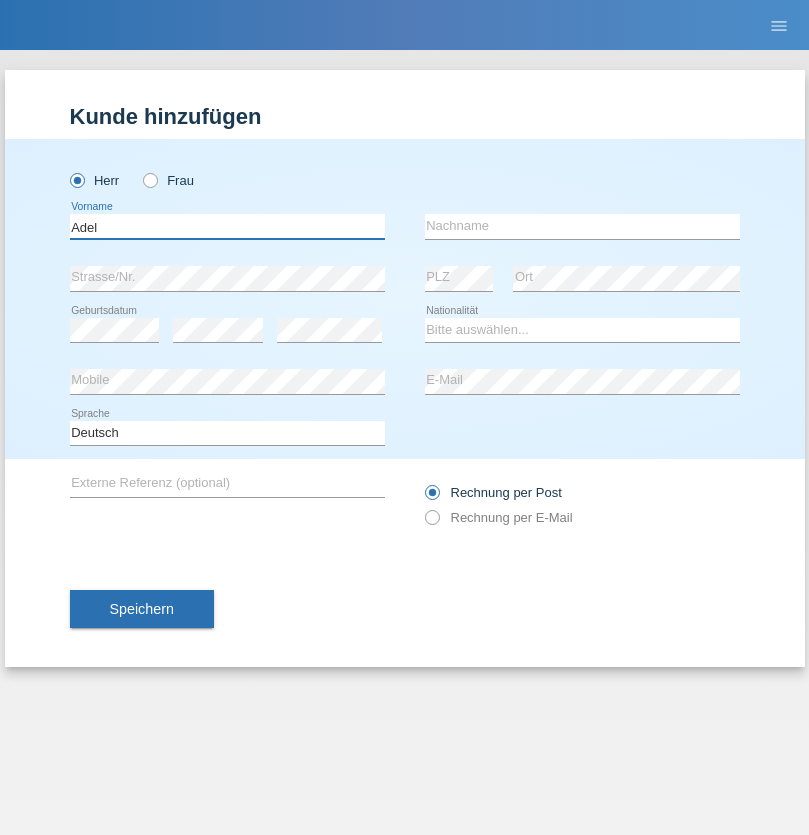 type on "Adel" 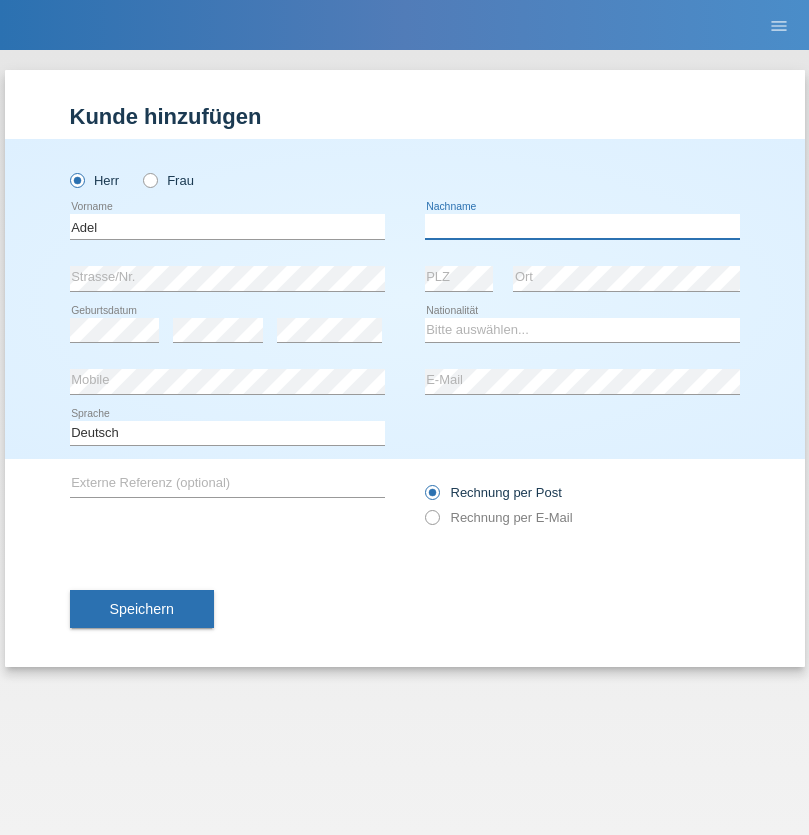 click at bounding box center (582, 226) 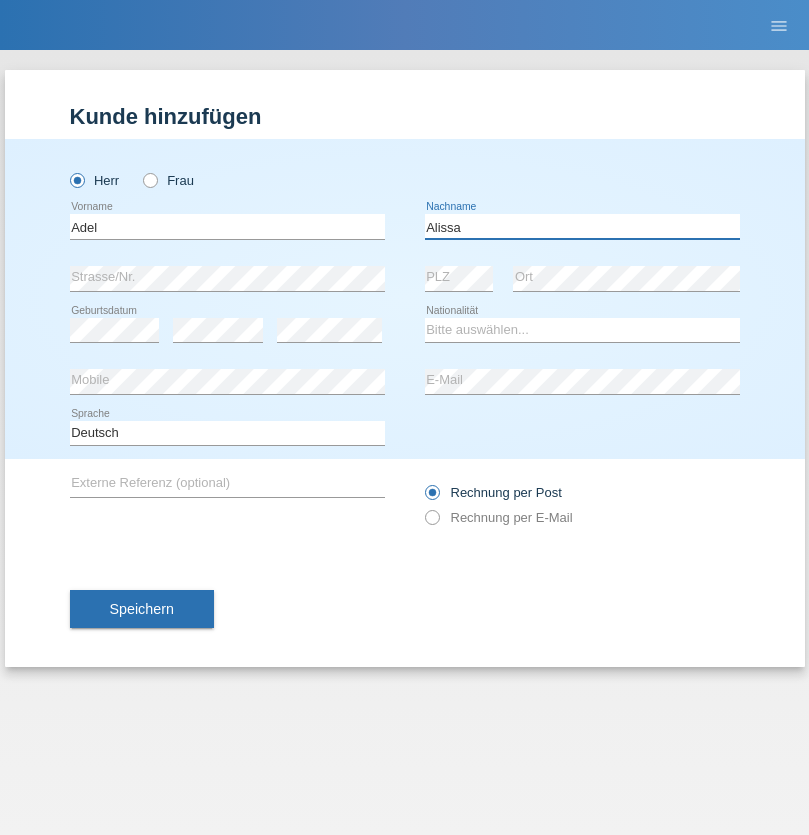 type on "Alissa" 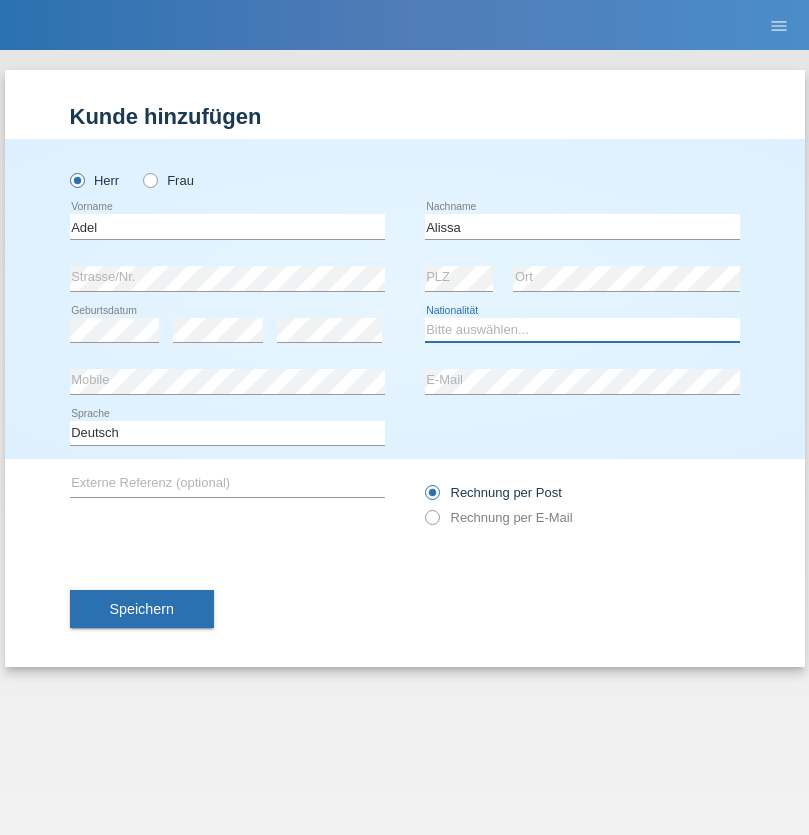 select on "SY" 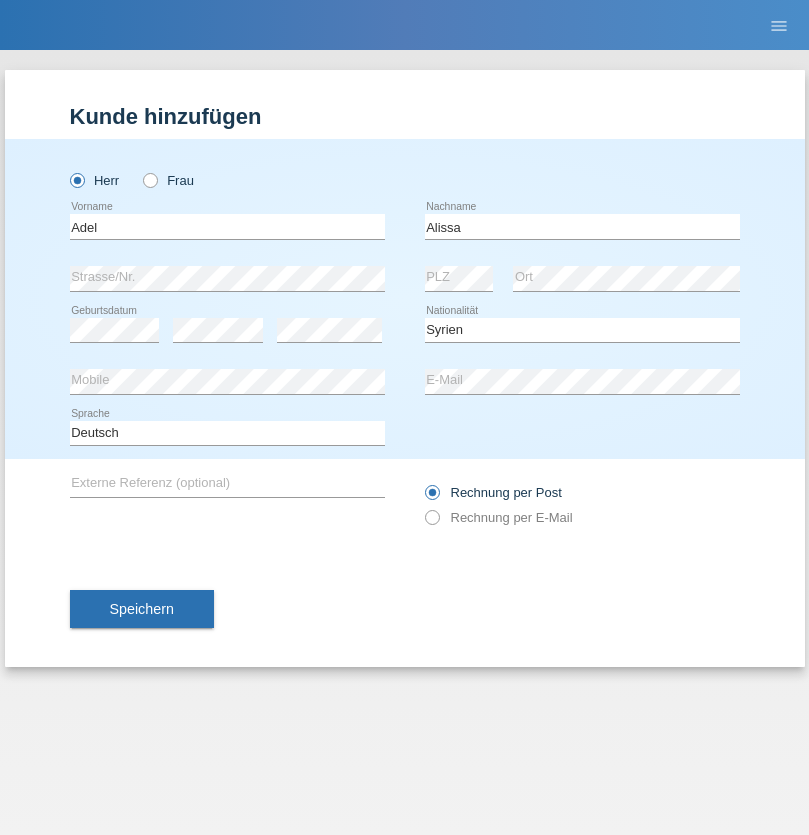 select on "C" 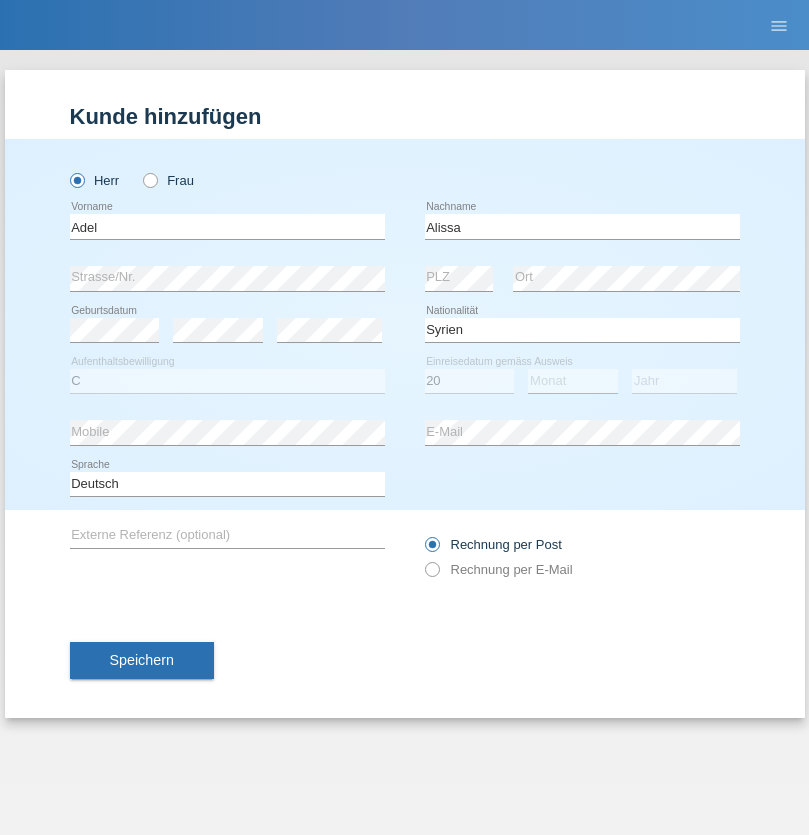 select on "09" 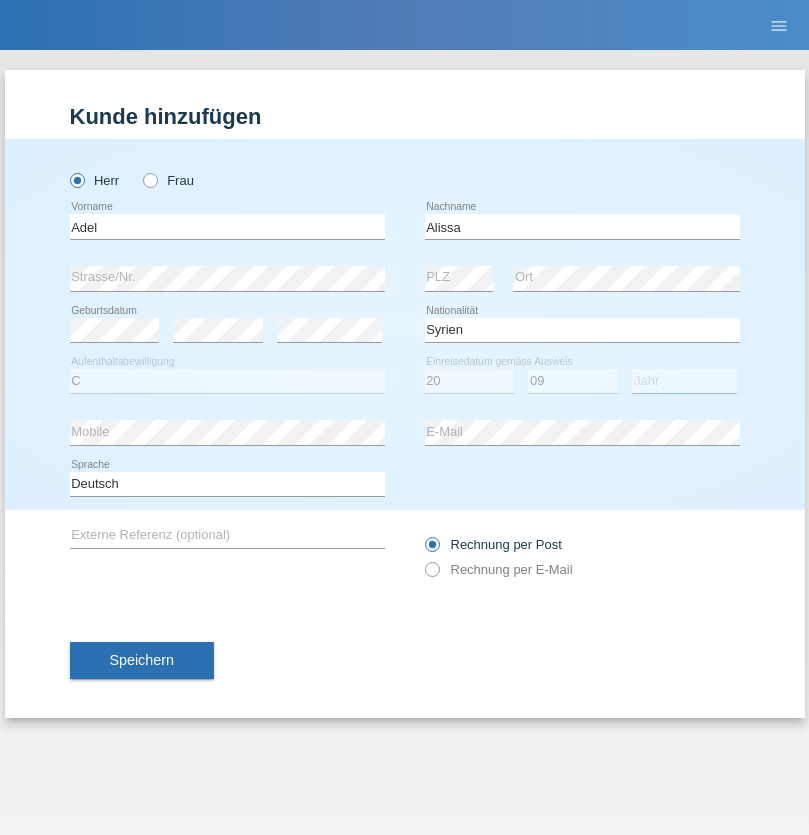 select on "2018" 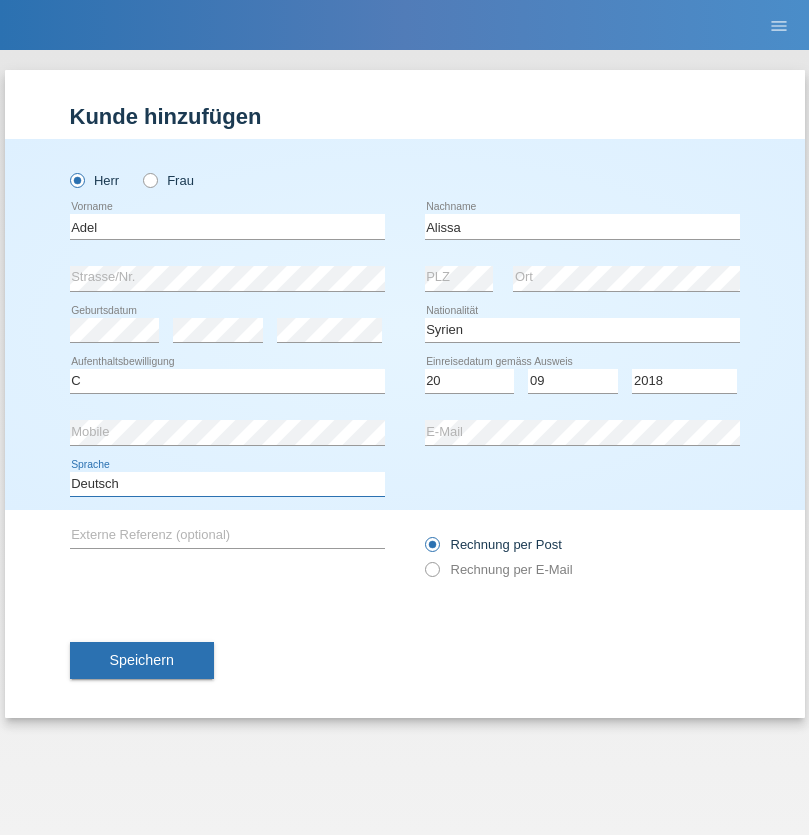 select on "en" 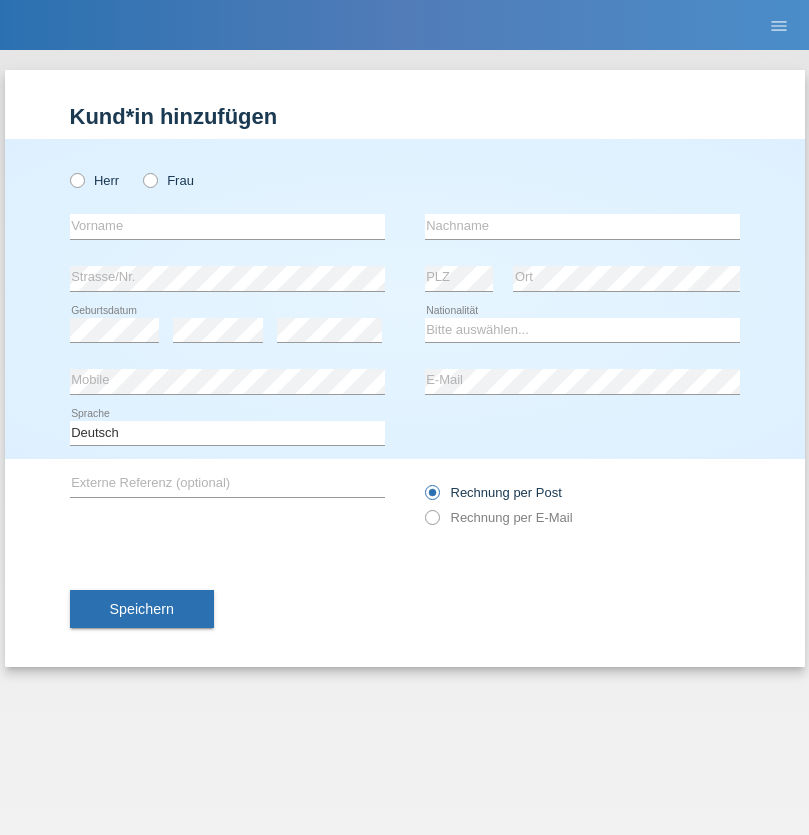 scroll, scrollTop: 0, scrollLeft: 0, axis: both 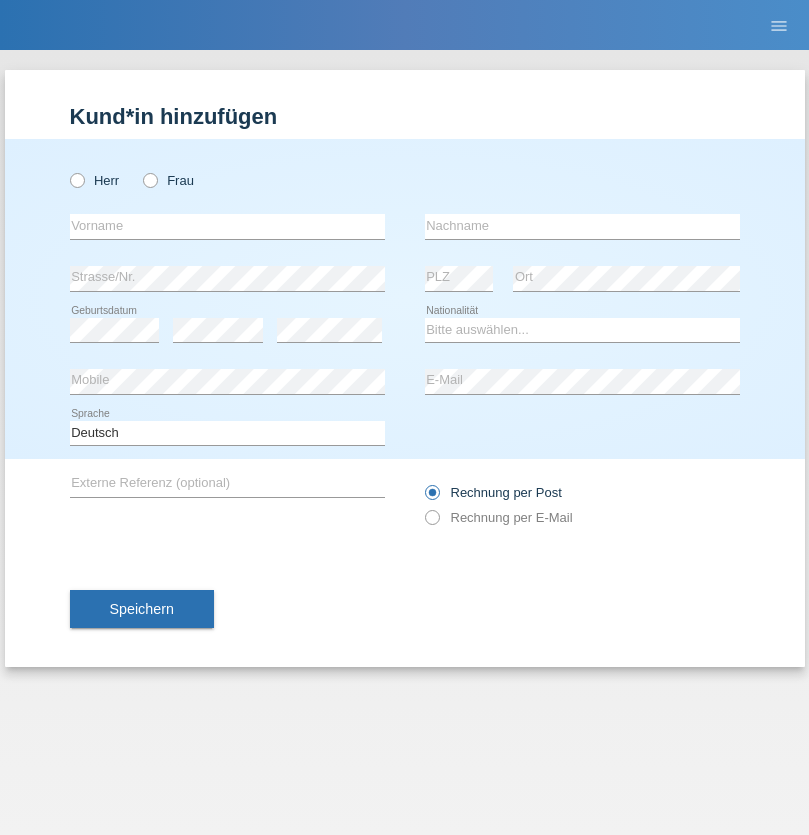 radio on "true" 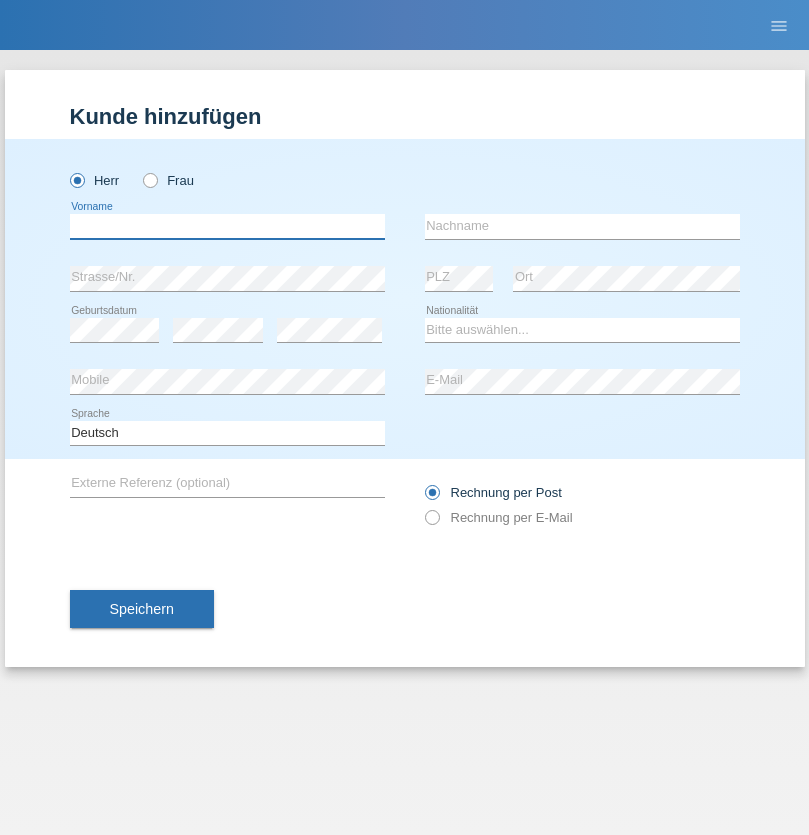 click at bounding box center (227, 226) 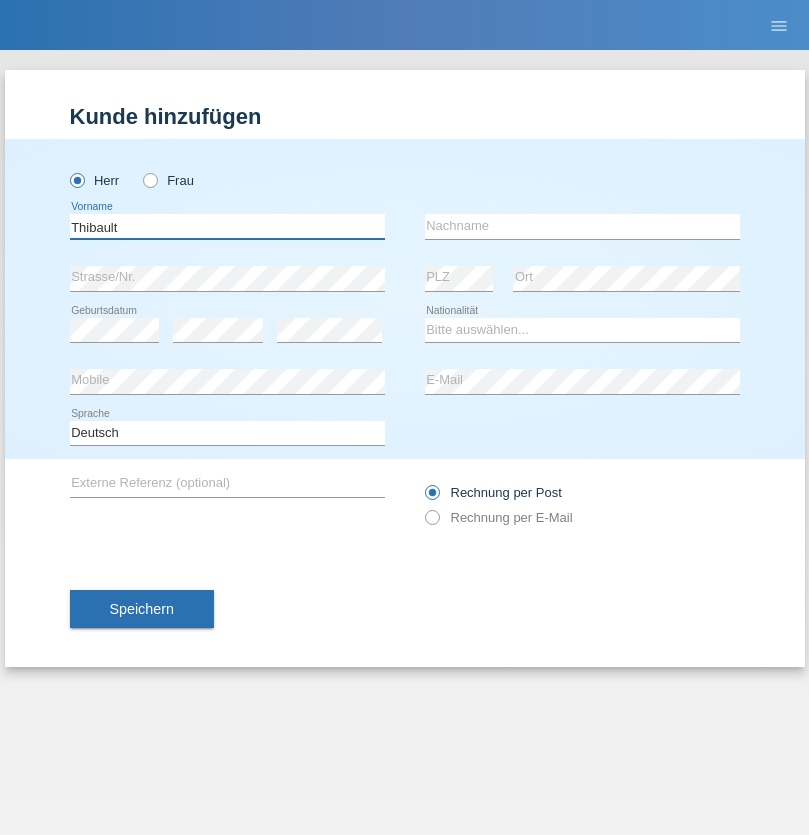 type on "Thibault" 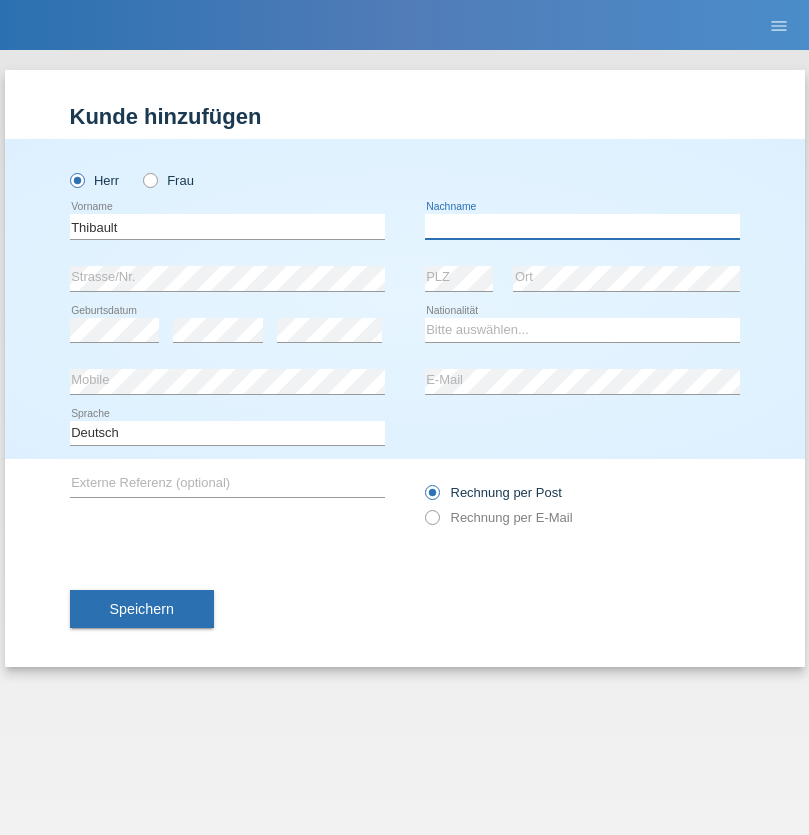 click at bounding box center [582, 226] 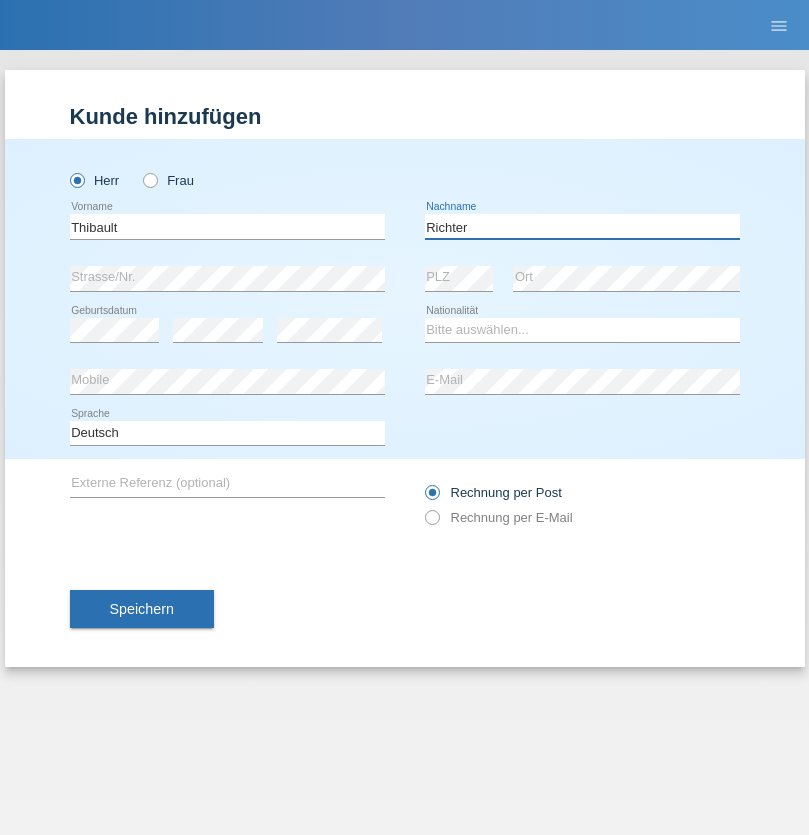 type on "Richter" 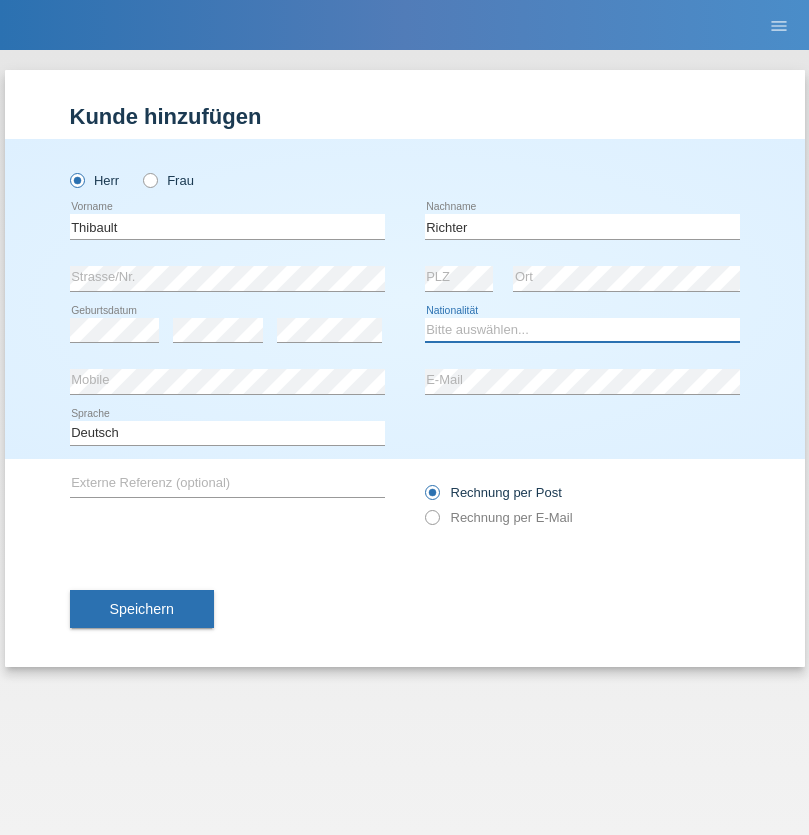 select on "CH" 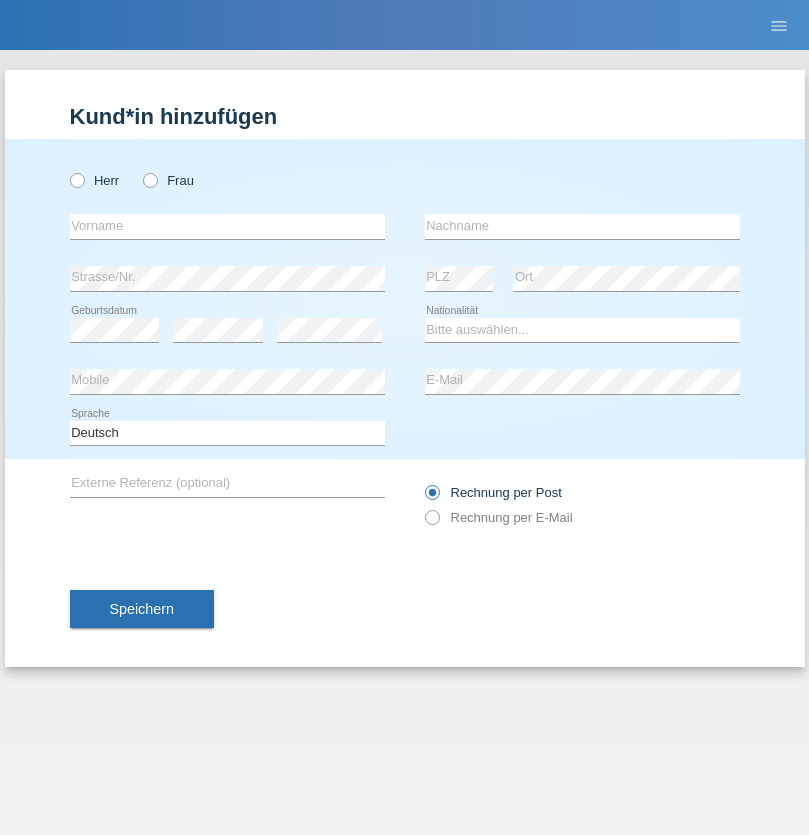 scroll, scrollTop: 0, scrollLeft: 0, axis: both 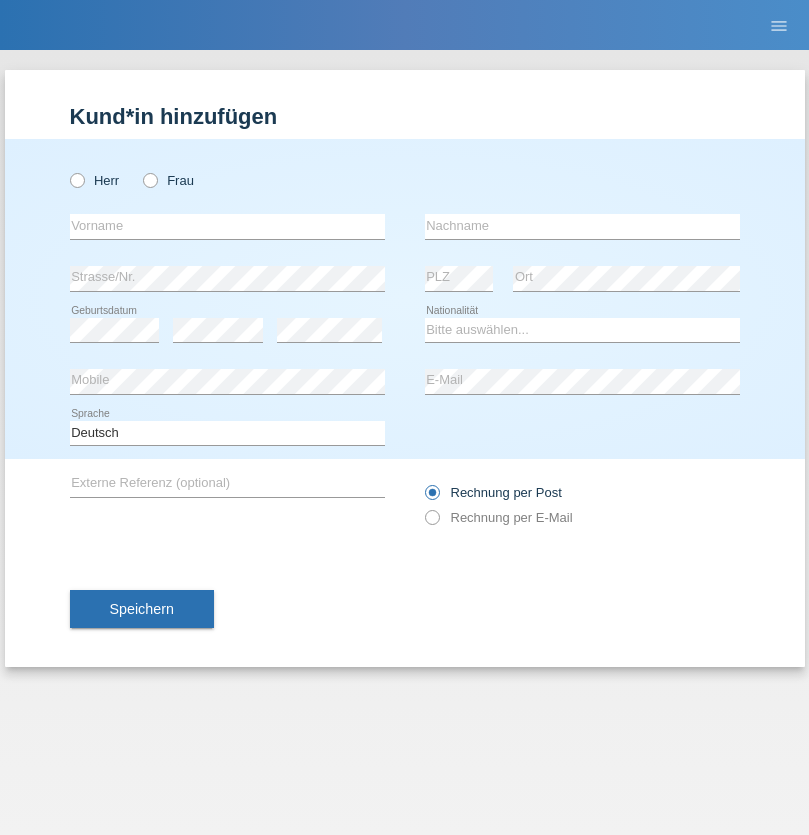 radio on "true" 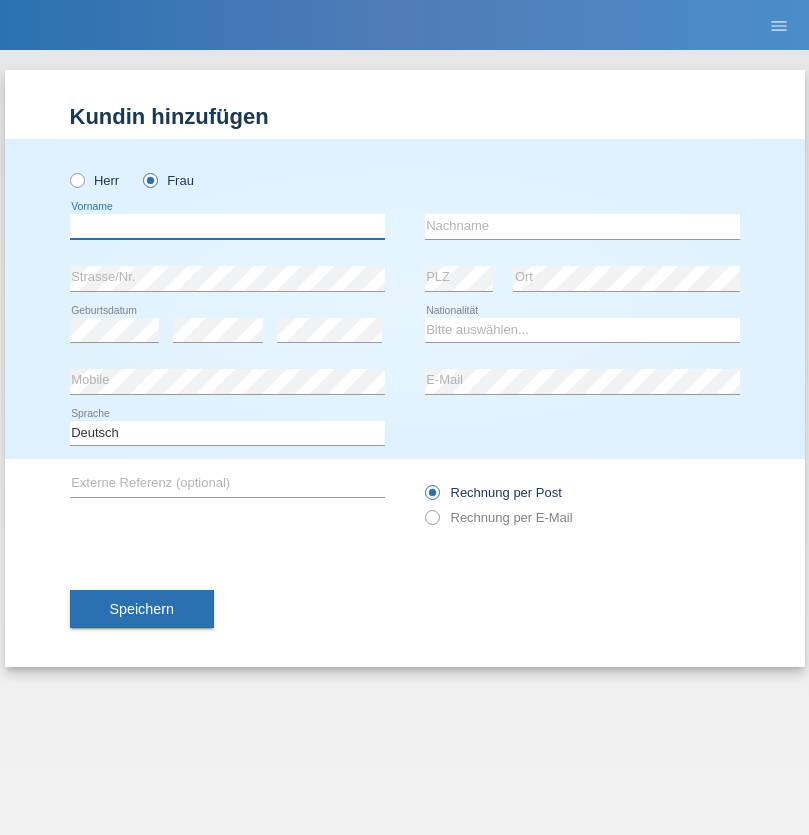 click at bounding box center [227, 226] 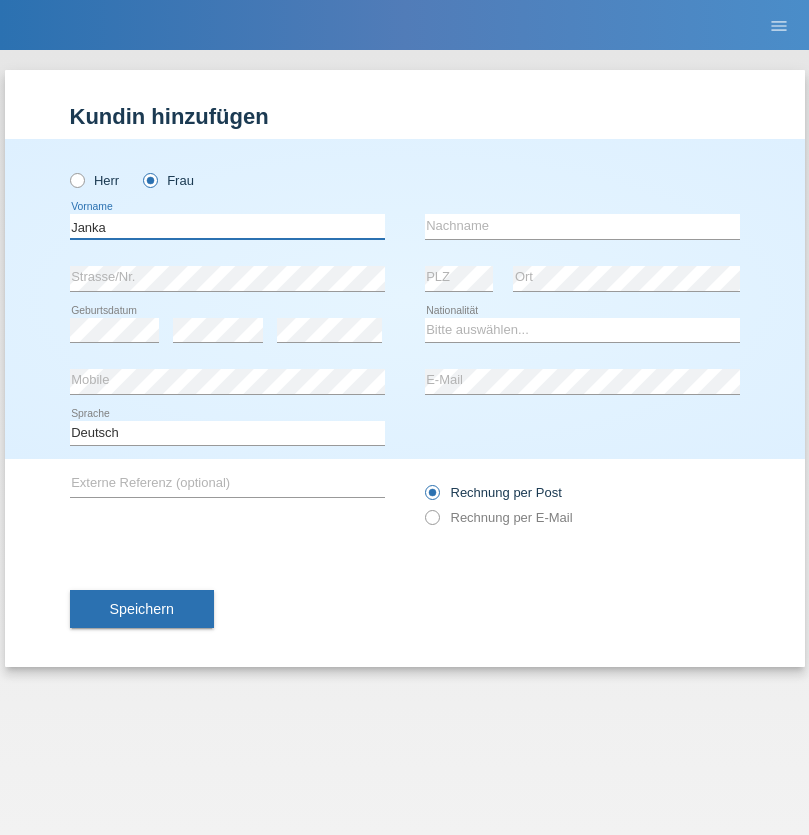 type on "Janka" 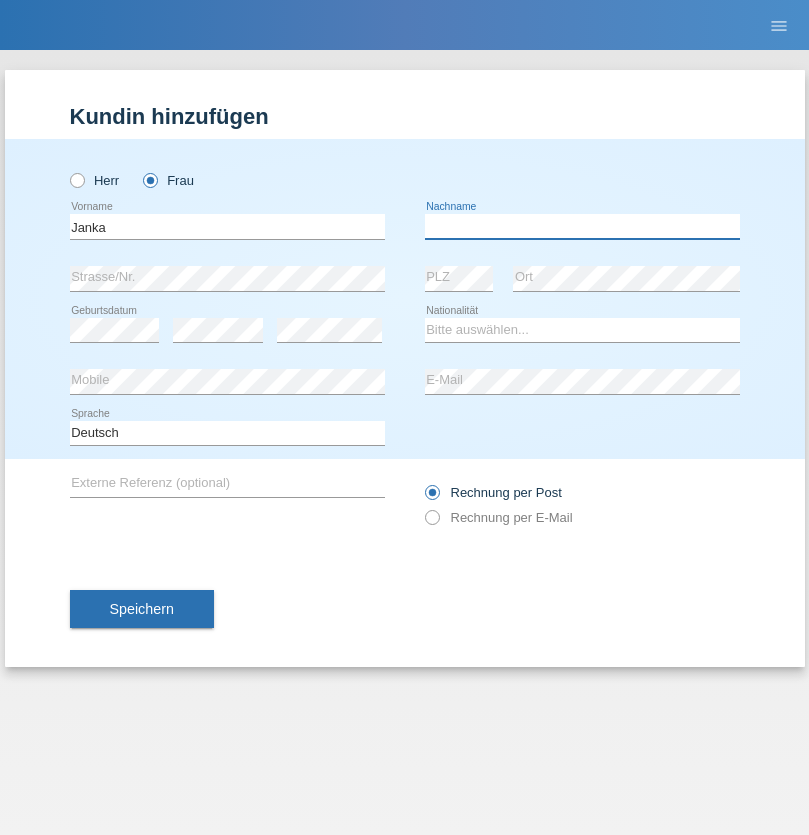click at bounding box center [582, 226] 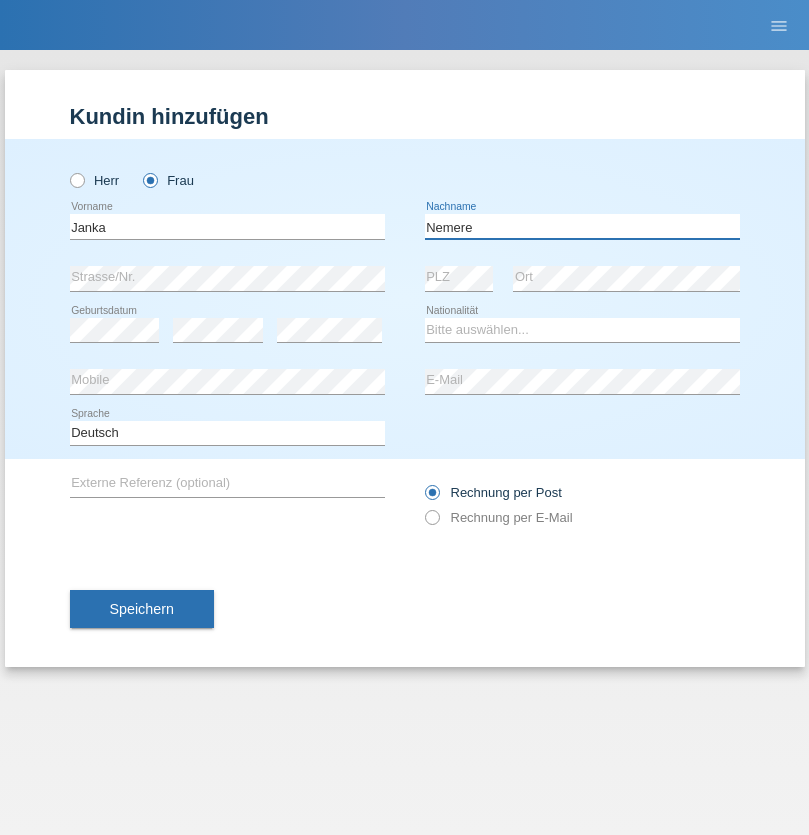 type on "Nemere" 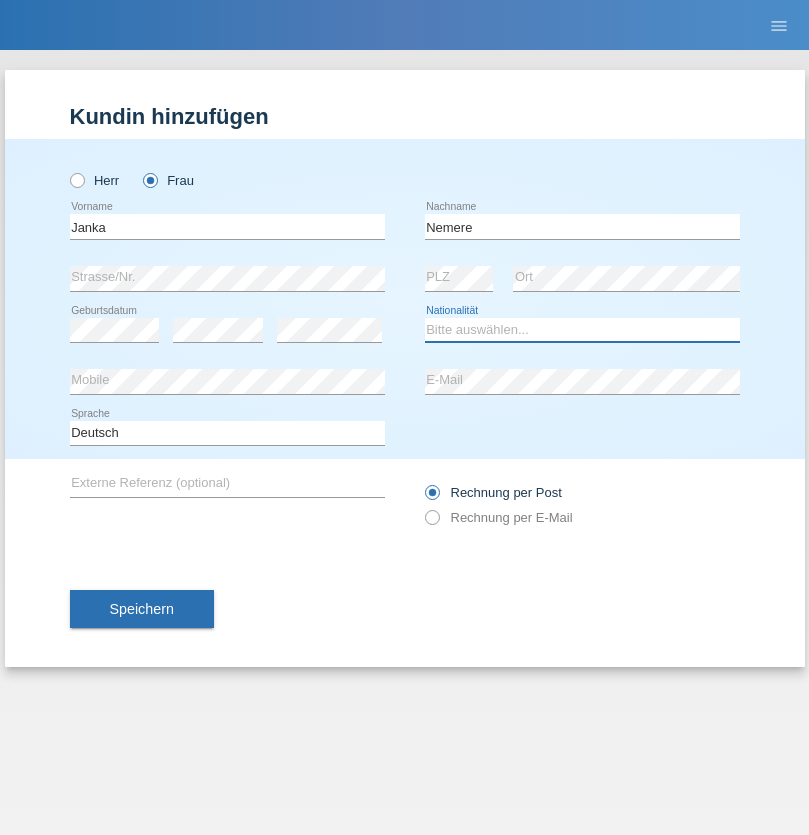 select on "HU" 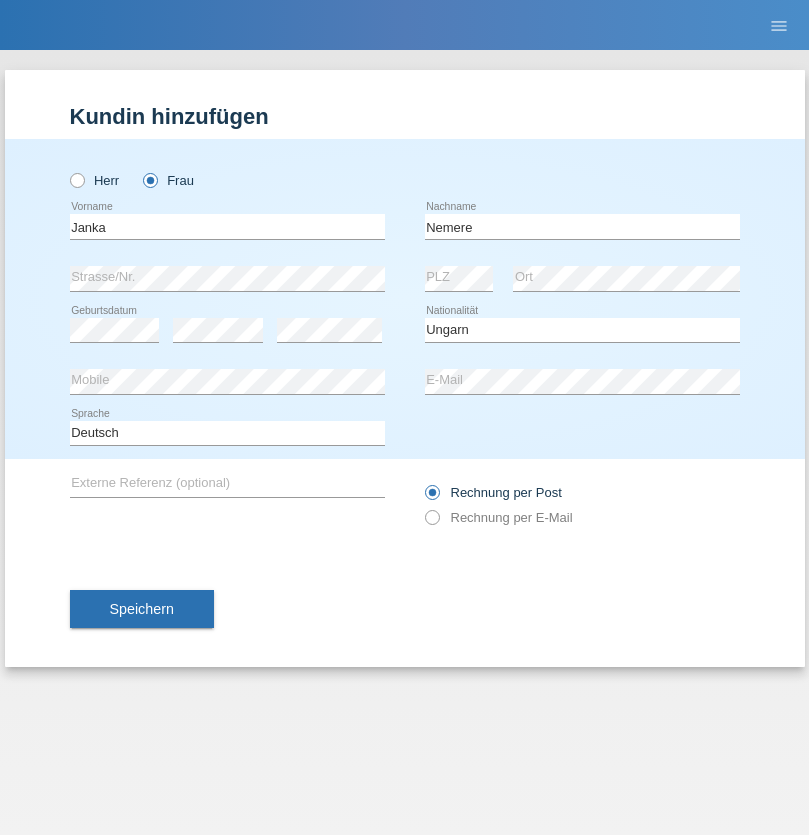 select on "C" 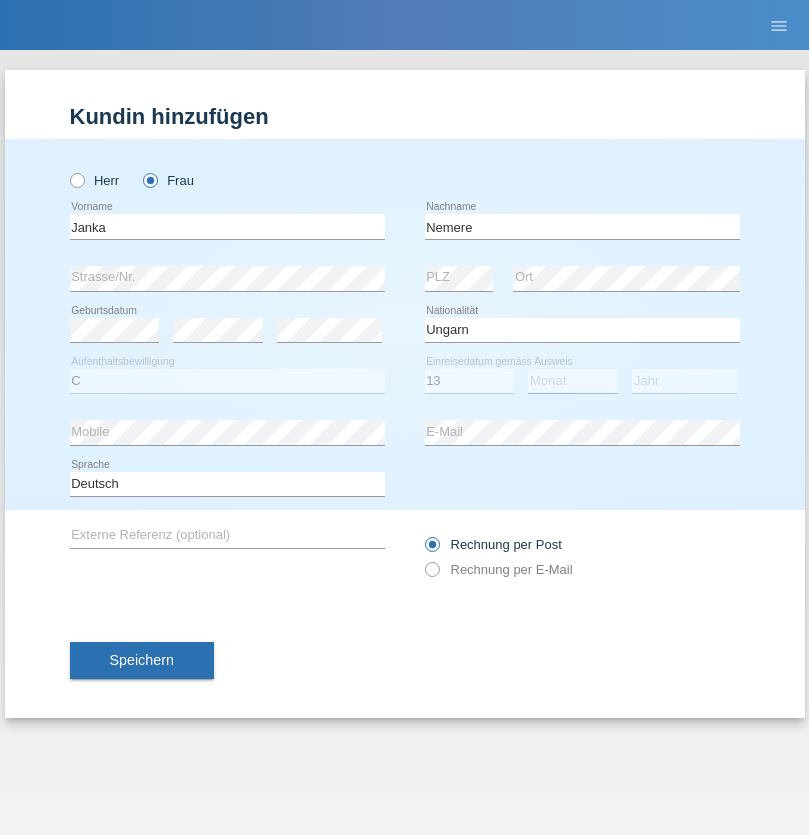 select on "12" 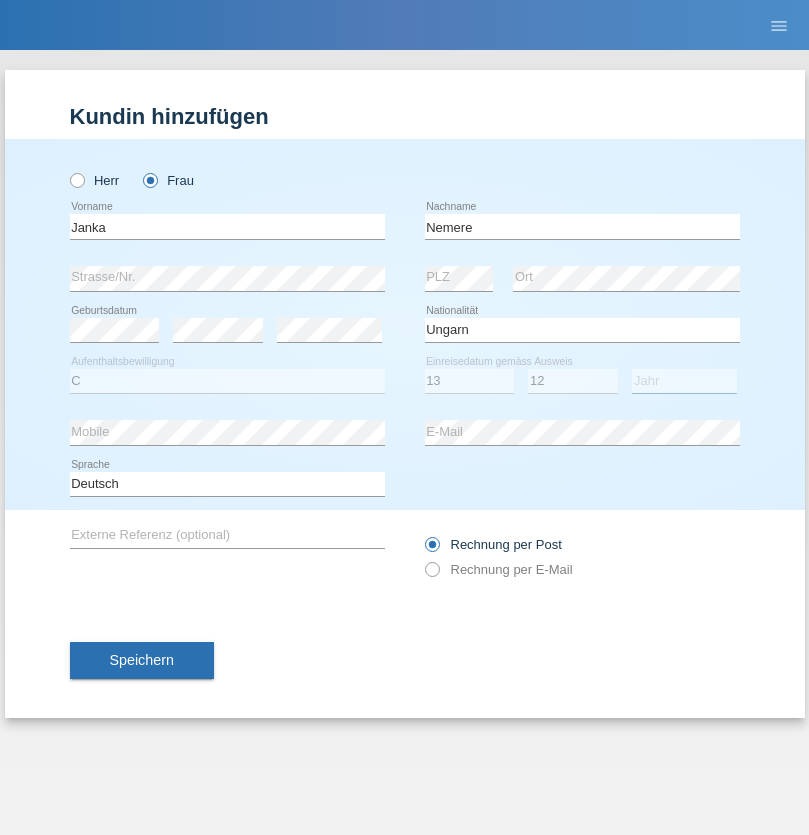 select on "2021" 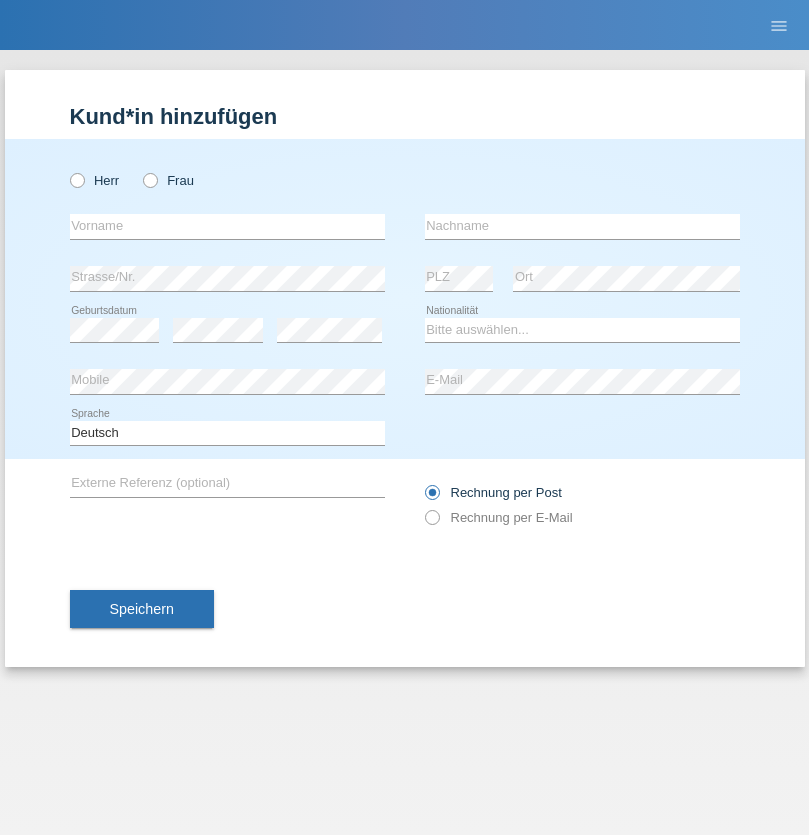 scroll, scrollTop: 0, scrollLeft: 0, axis: both 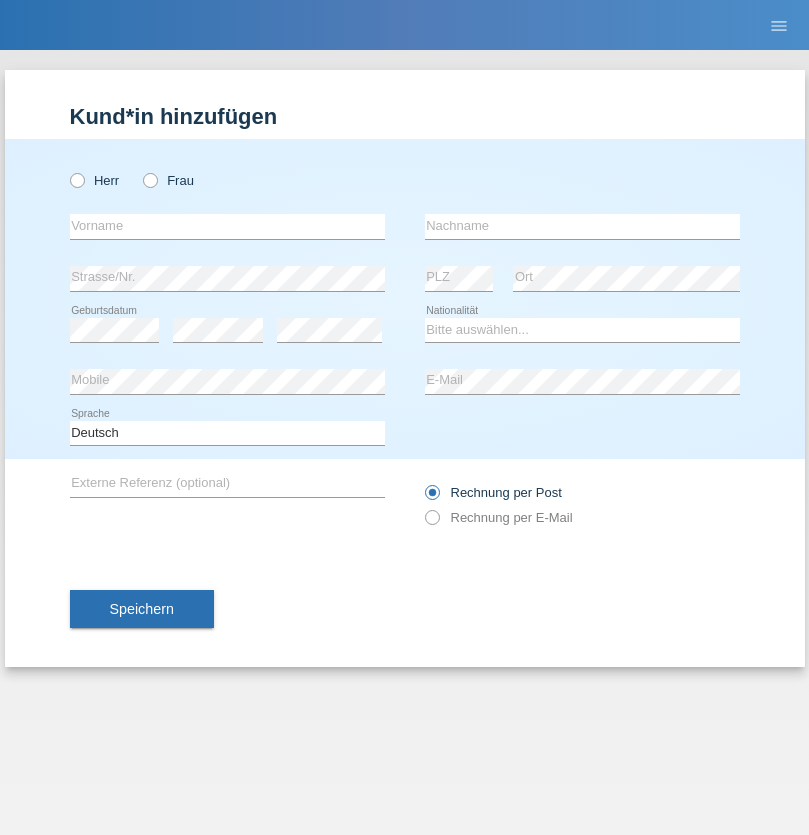 radio on "true" 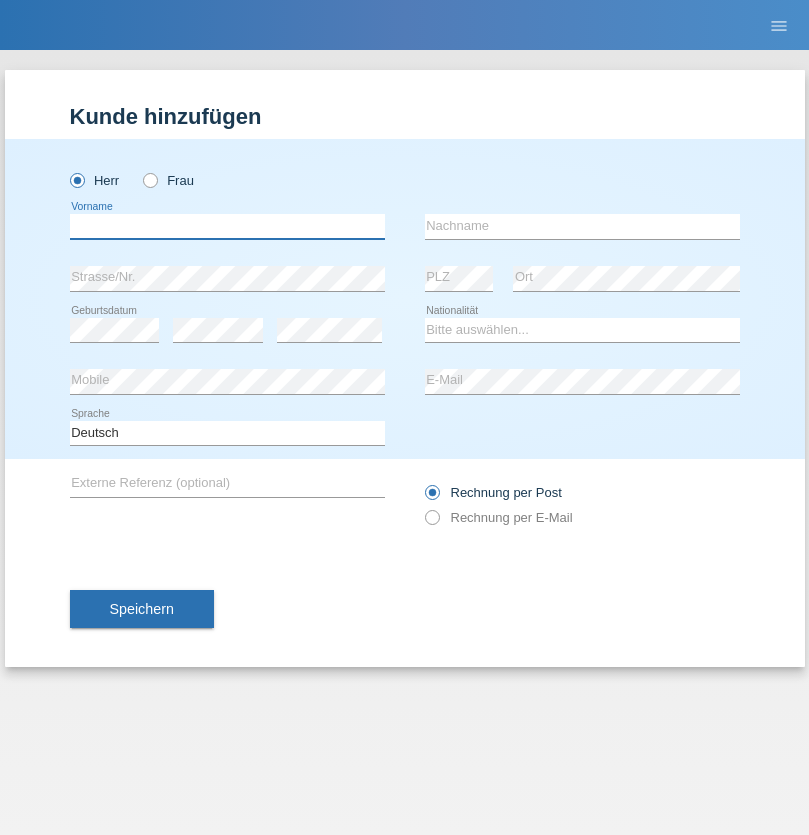 click at bounding box center (227, 226) 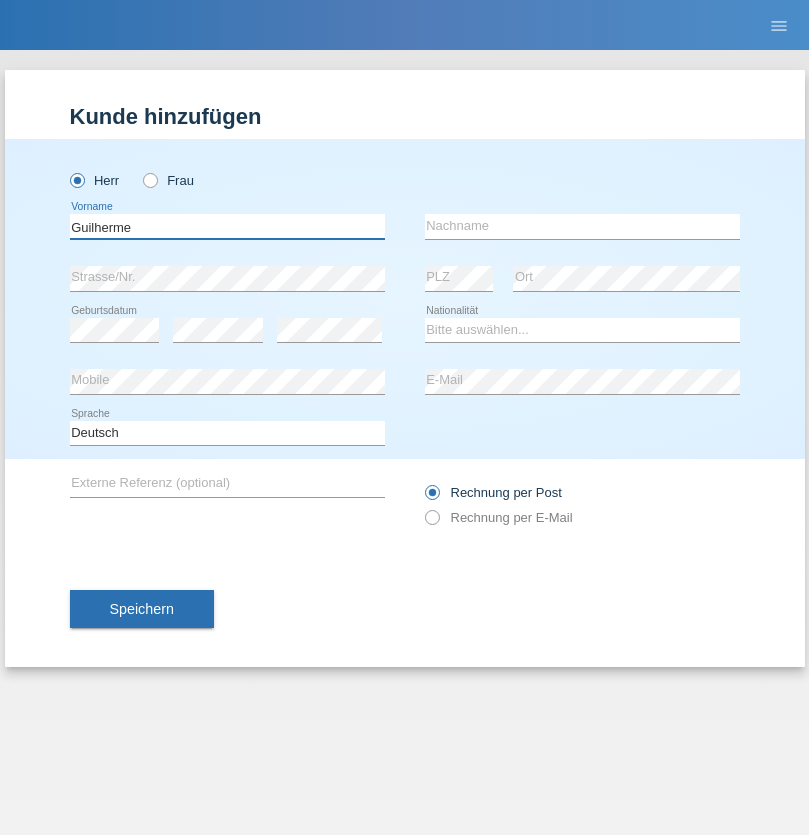 type on "Guilherme" 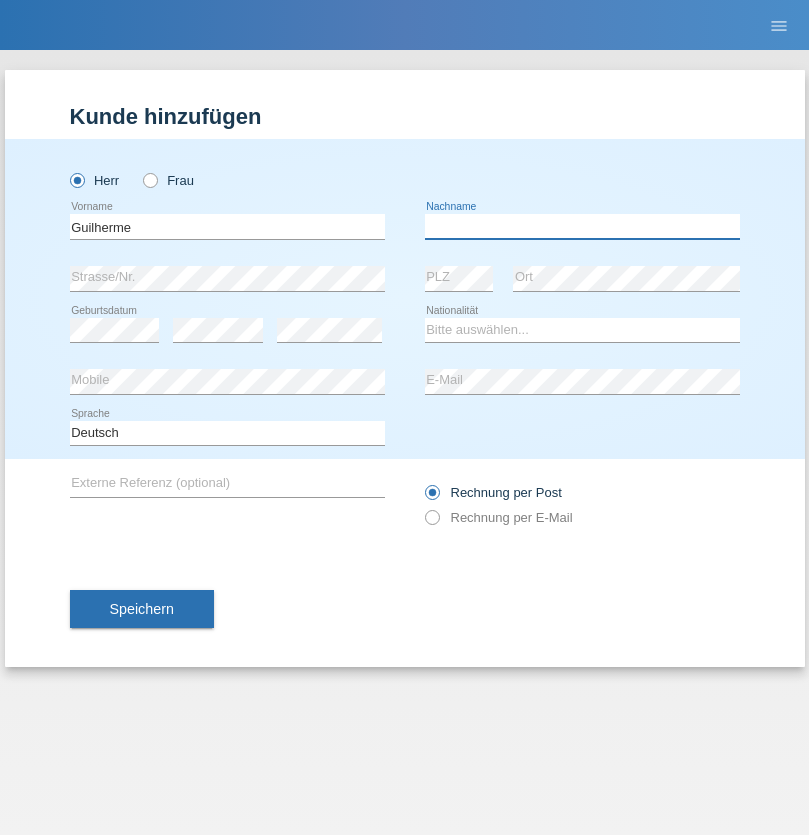 click at bounding box center [582, 226] 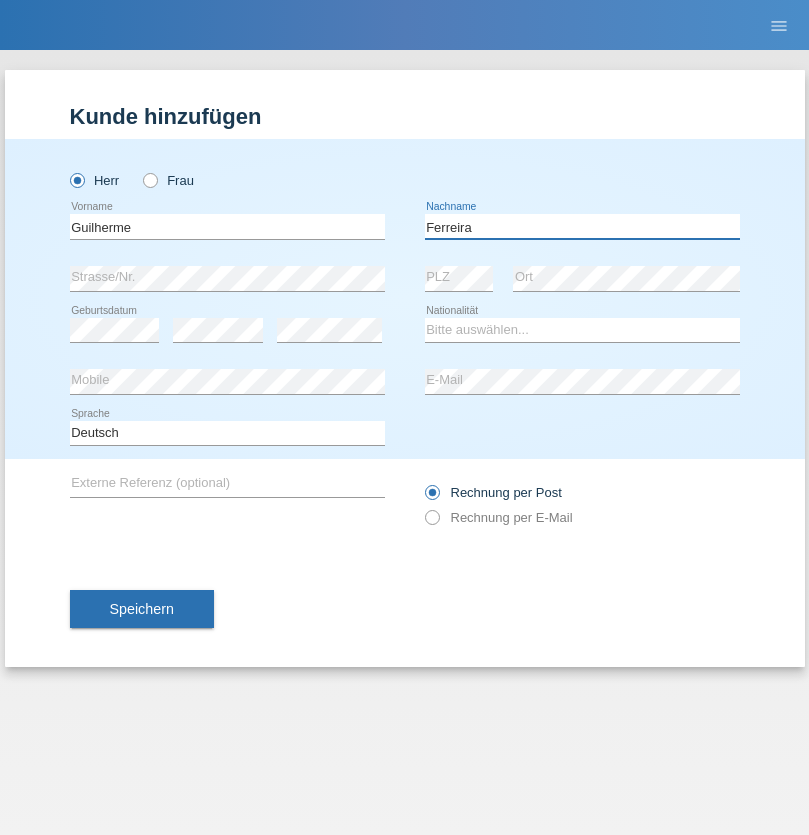type on "Ferreira" 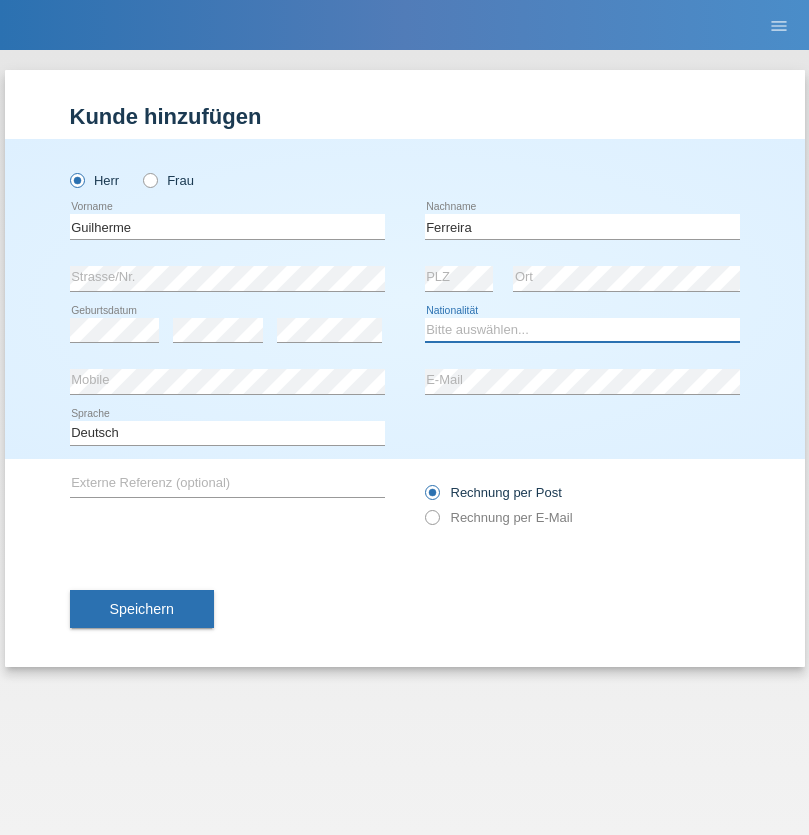 select on "PT" 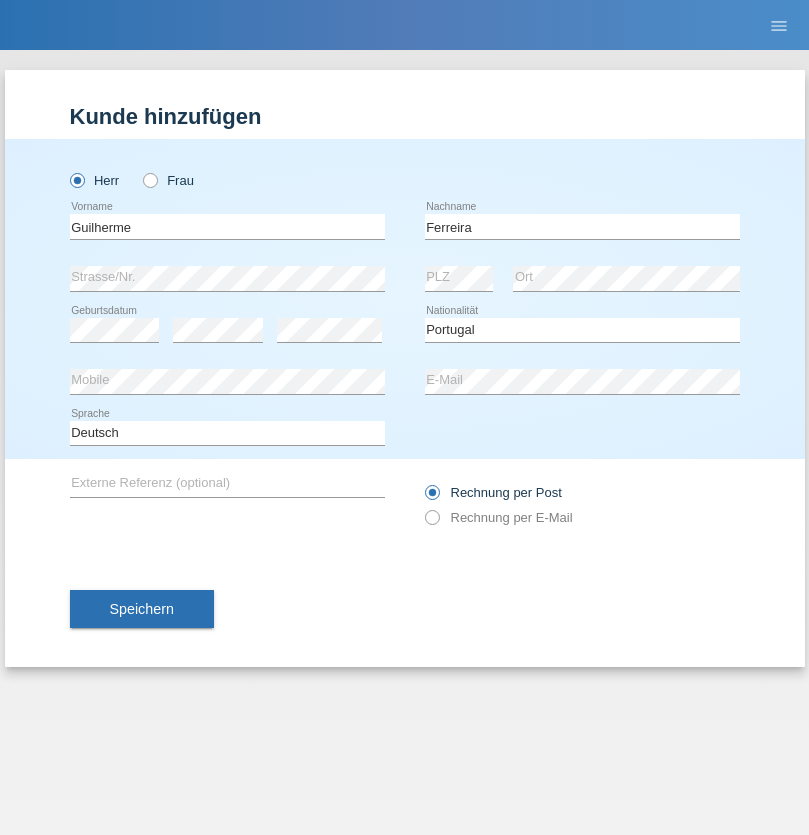 select on "C" 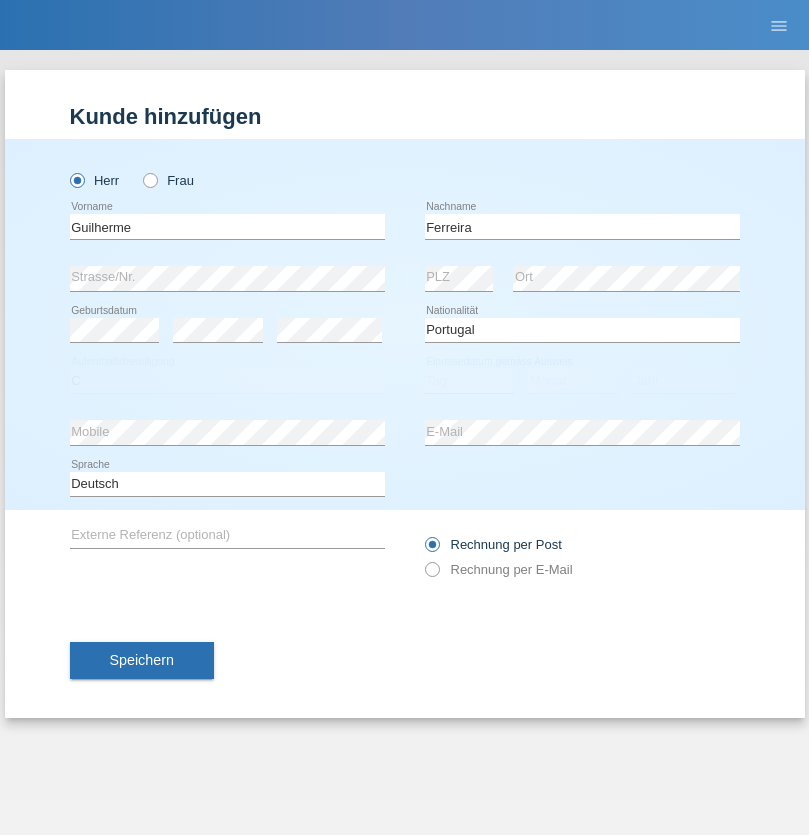 select on "04" 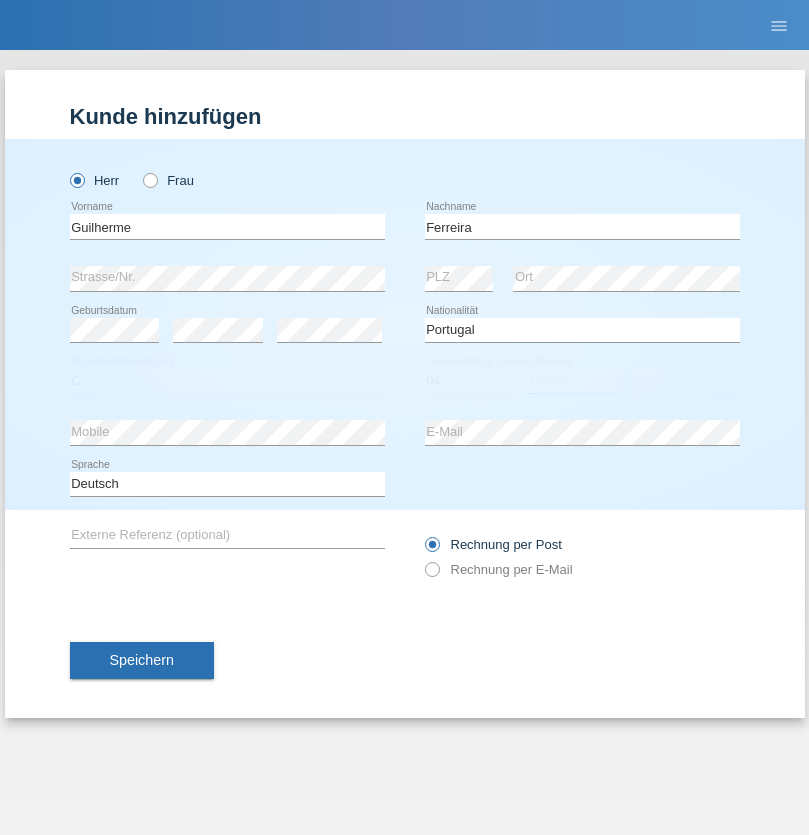 select on "09" 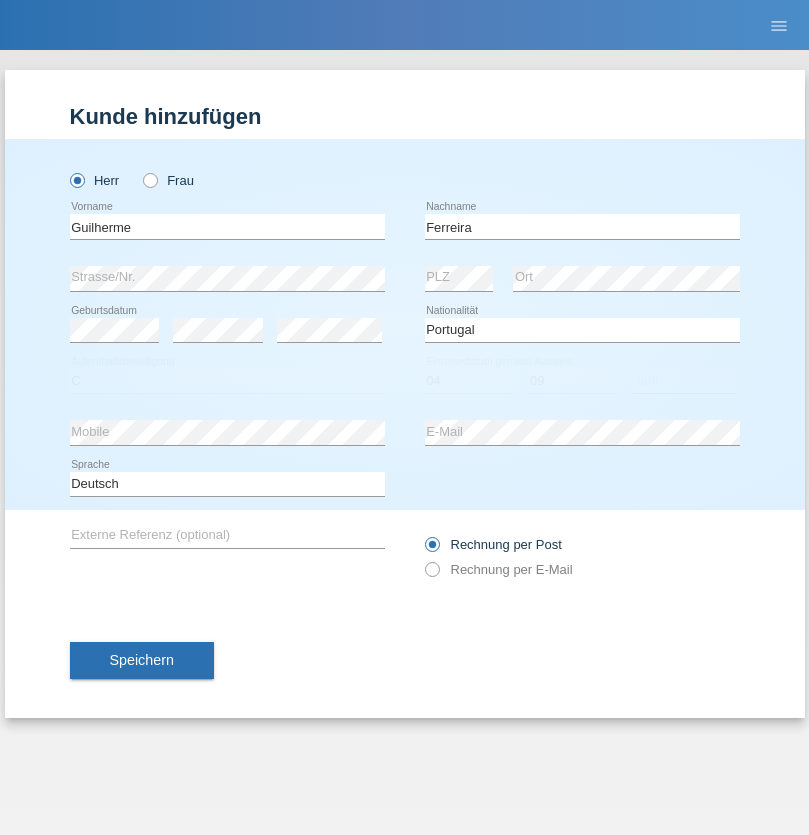 select on "2021" 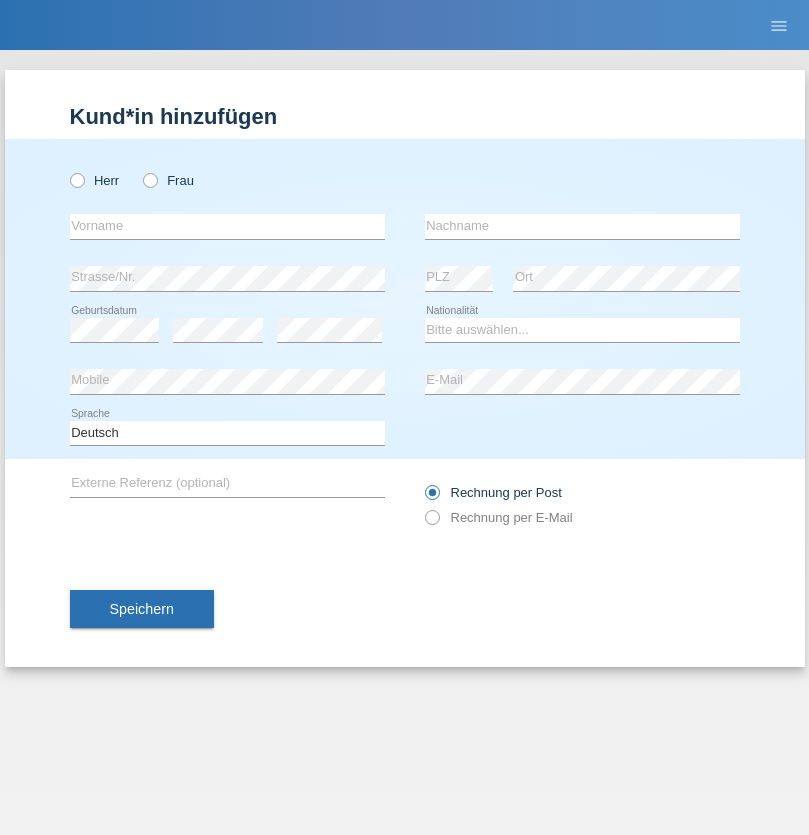 scroll, scrollTop: 0, scrollLeft: 0, axis: both 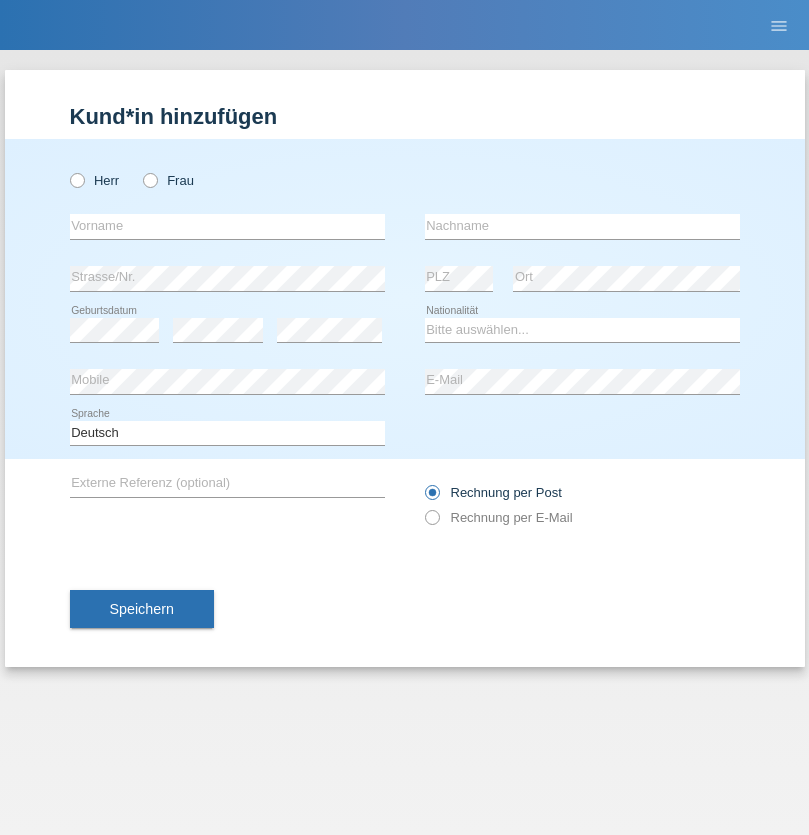 radio on "true" 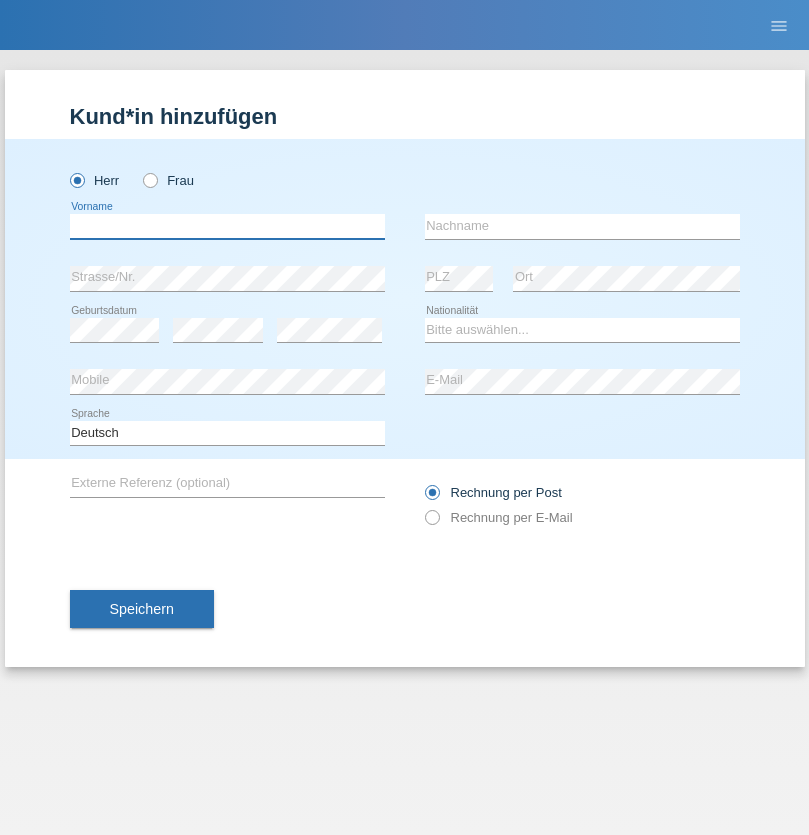 click at bounding box center (227, 226) 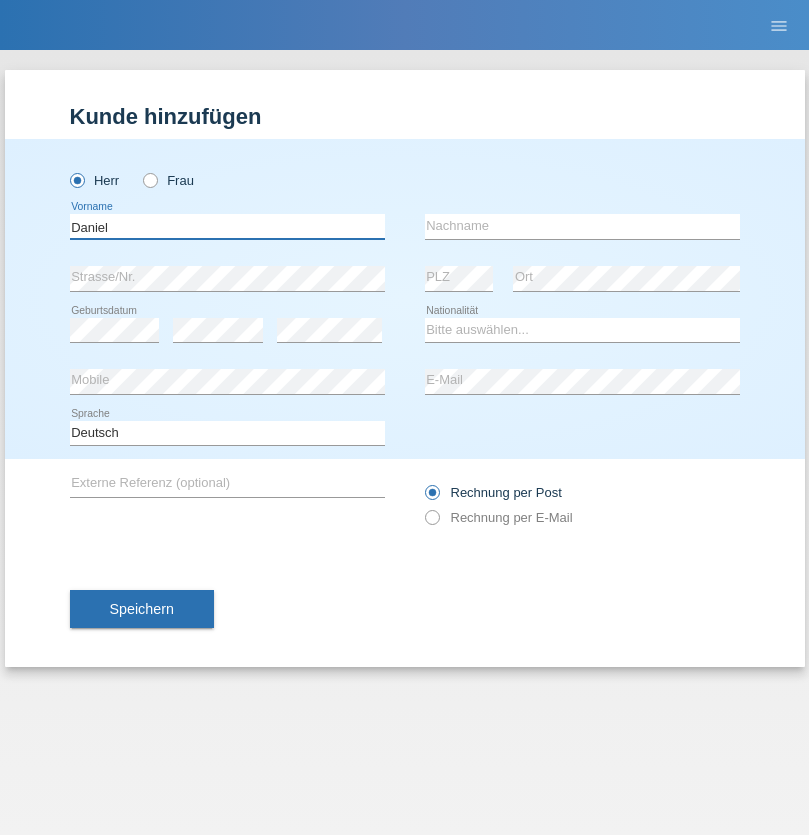 type on "Daniel" 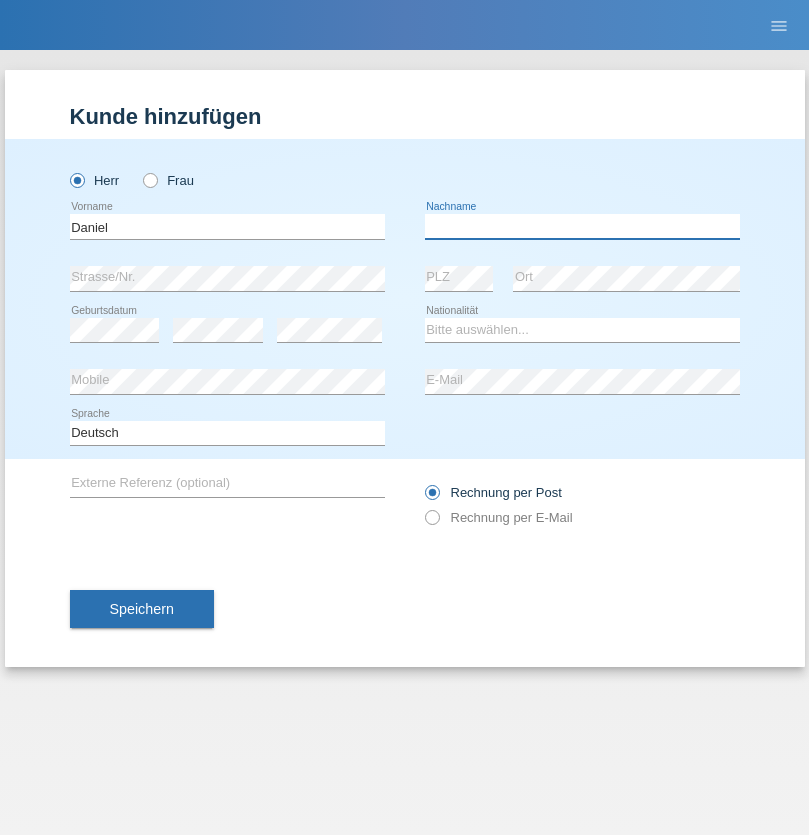 click at bounding box center [582, 226] 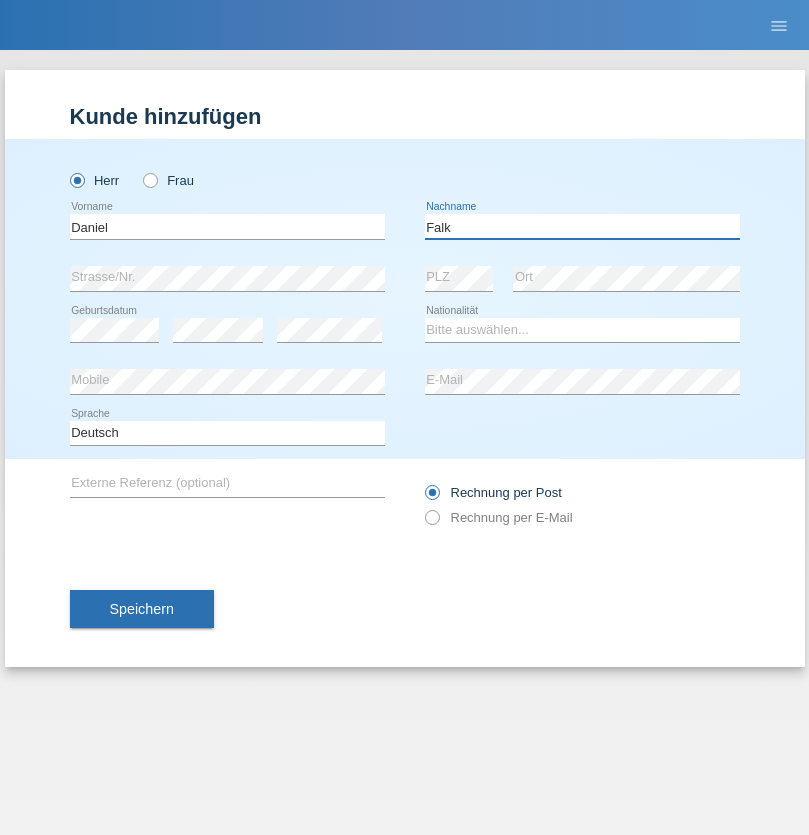 type on "Falk" 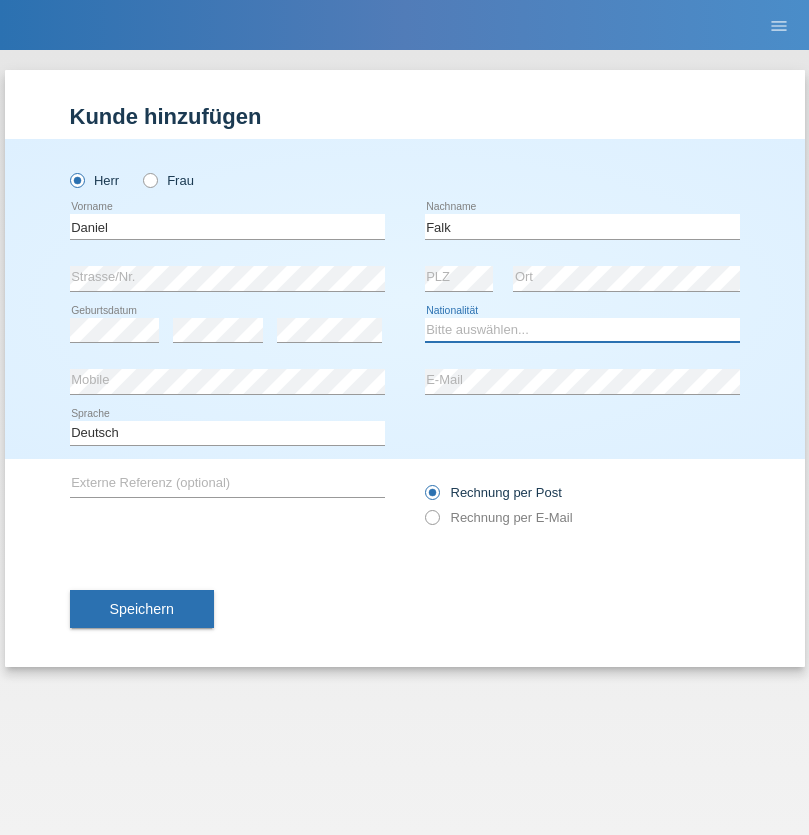 select on "CH" 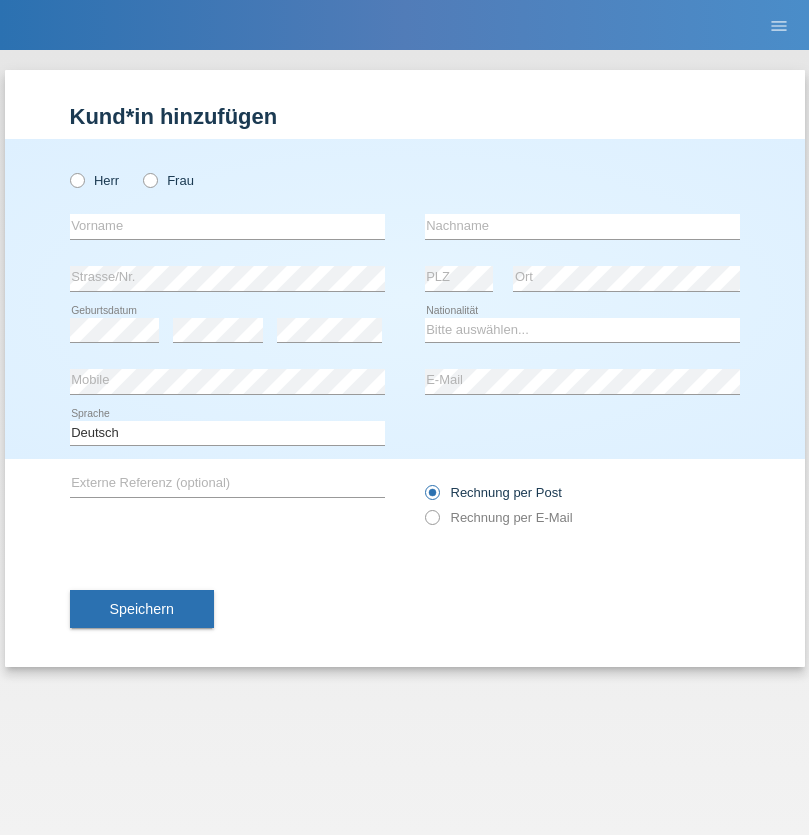 scroll, scrollTop: 0, scrollLeft: 0, axis: both 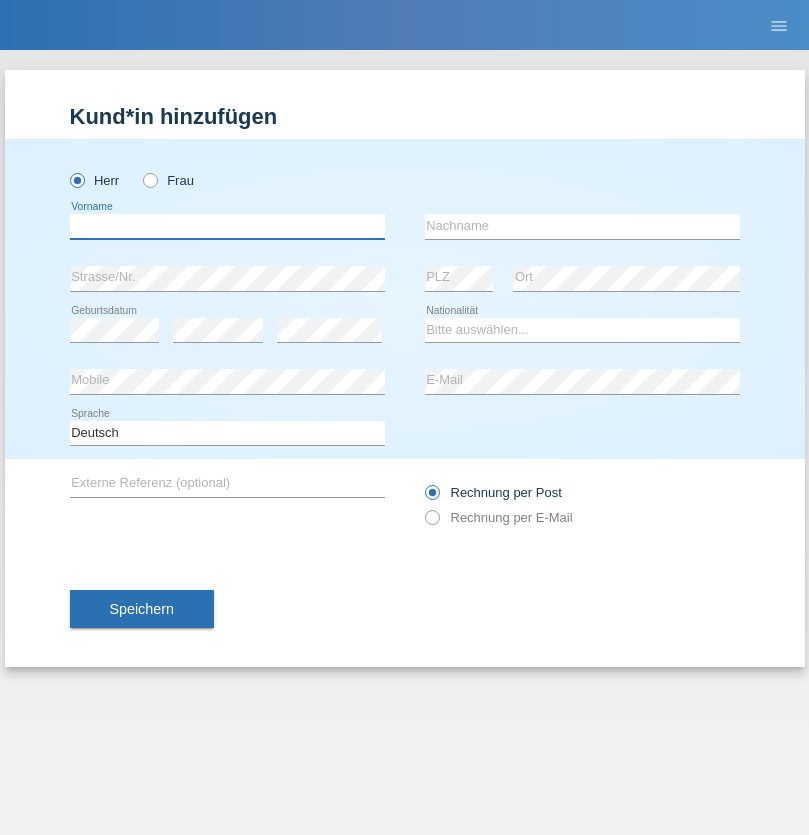 click at bounding box center [227, 226] 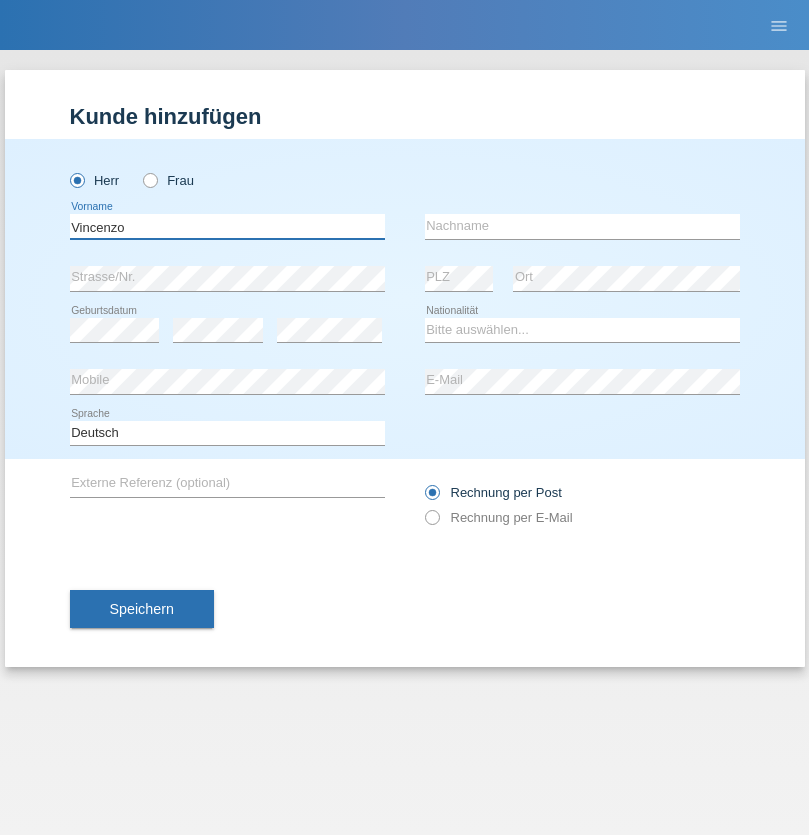 type on "Vincenzo" 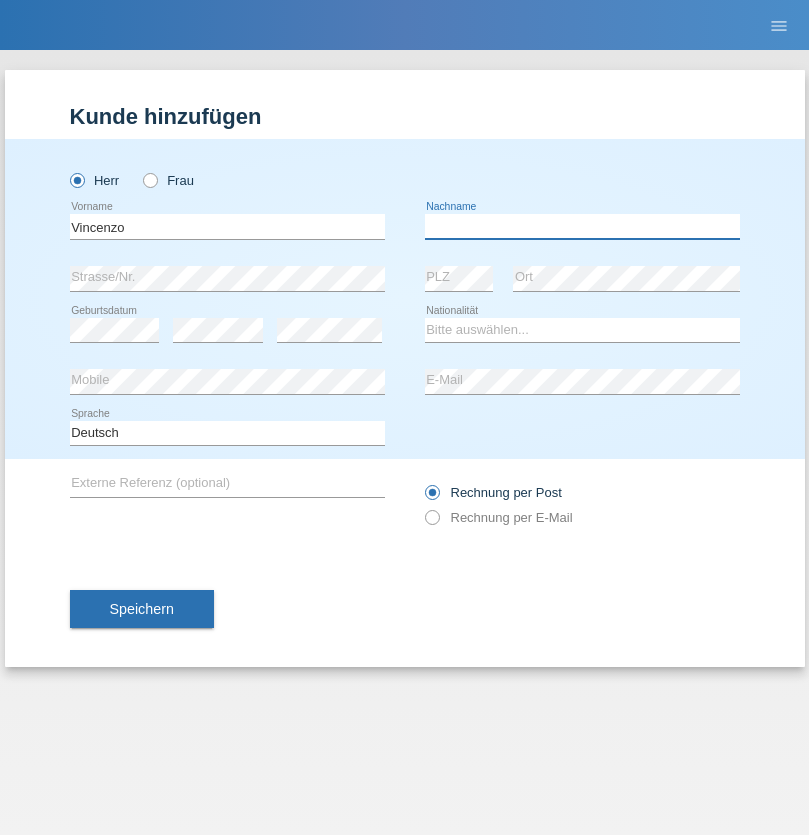 click at bounding box center (582, 226) 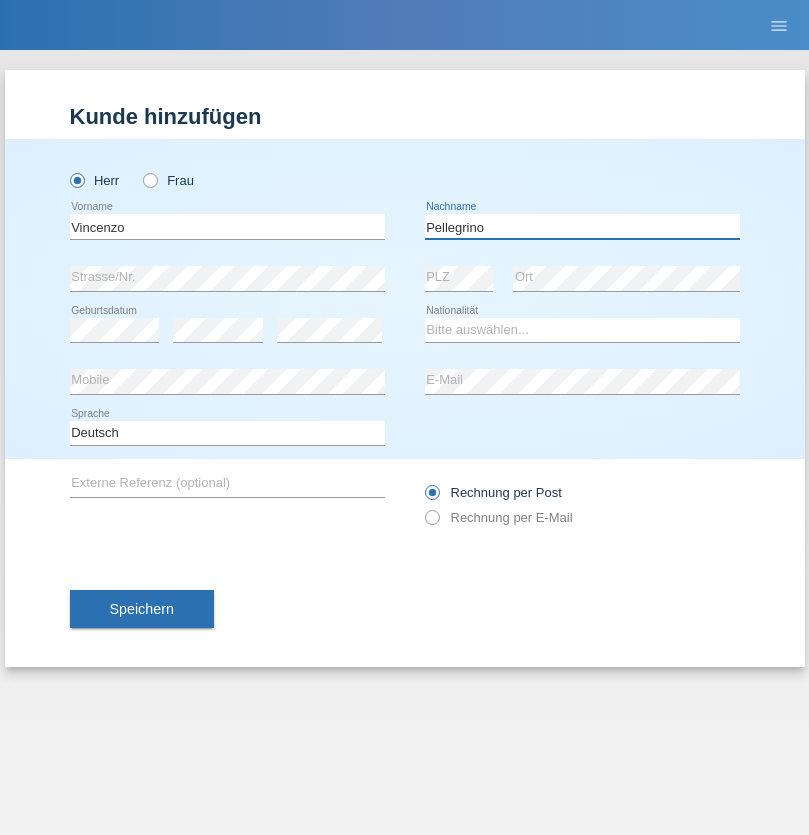 type on "Pellegrino" 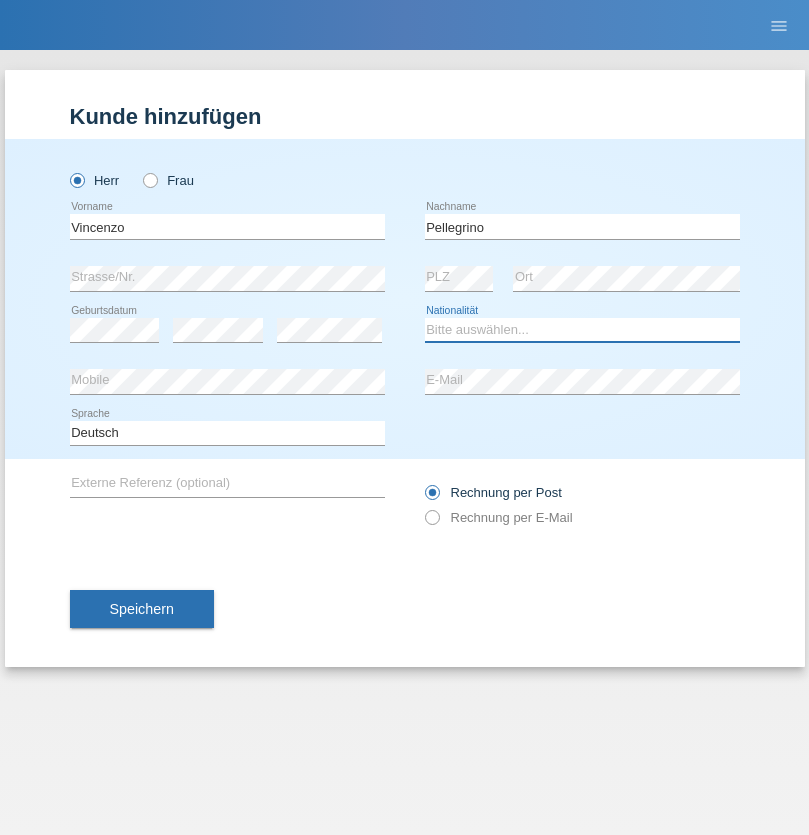 select on "IT" 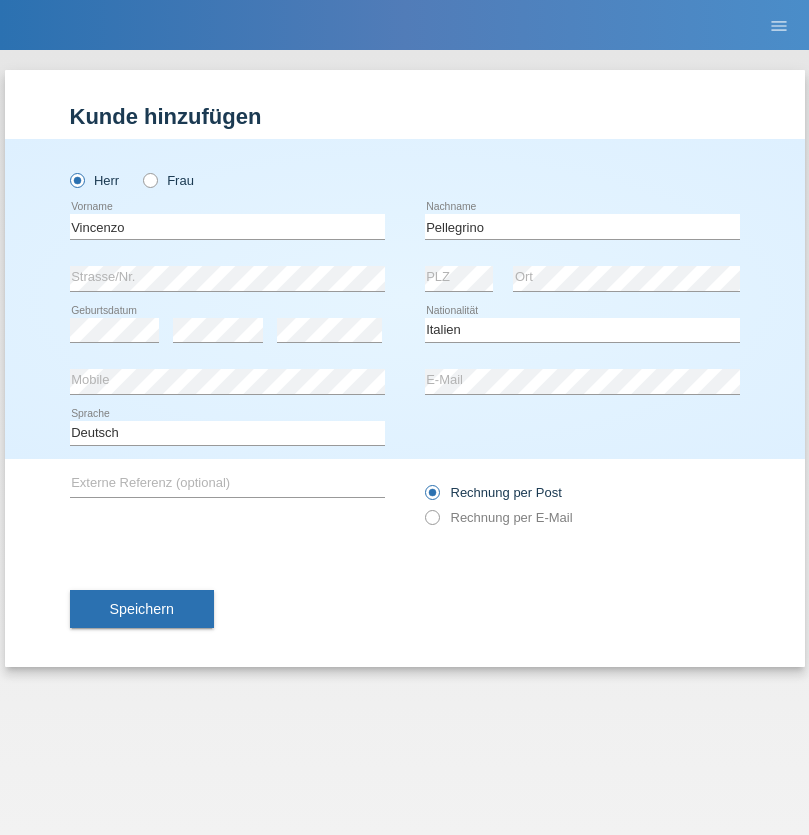 select on "C" 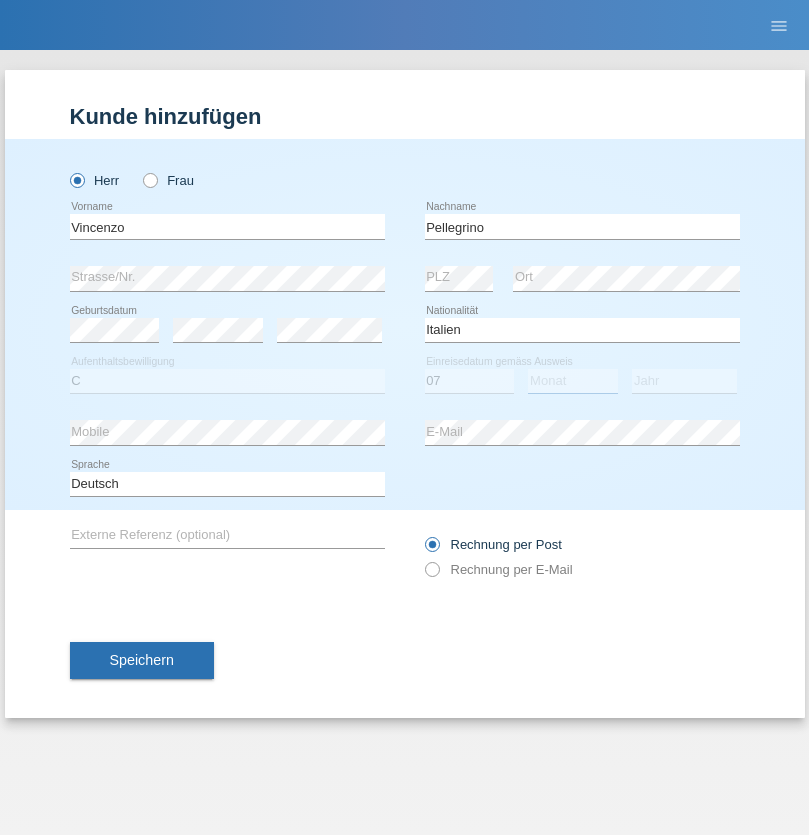 select on "07" 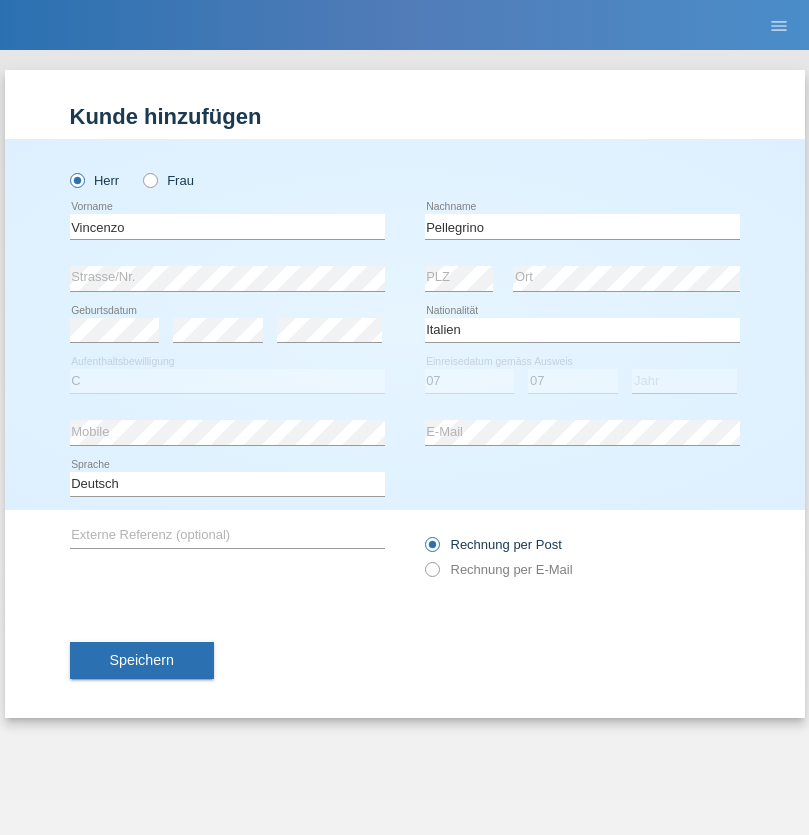 select on "2021" 